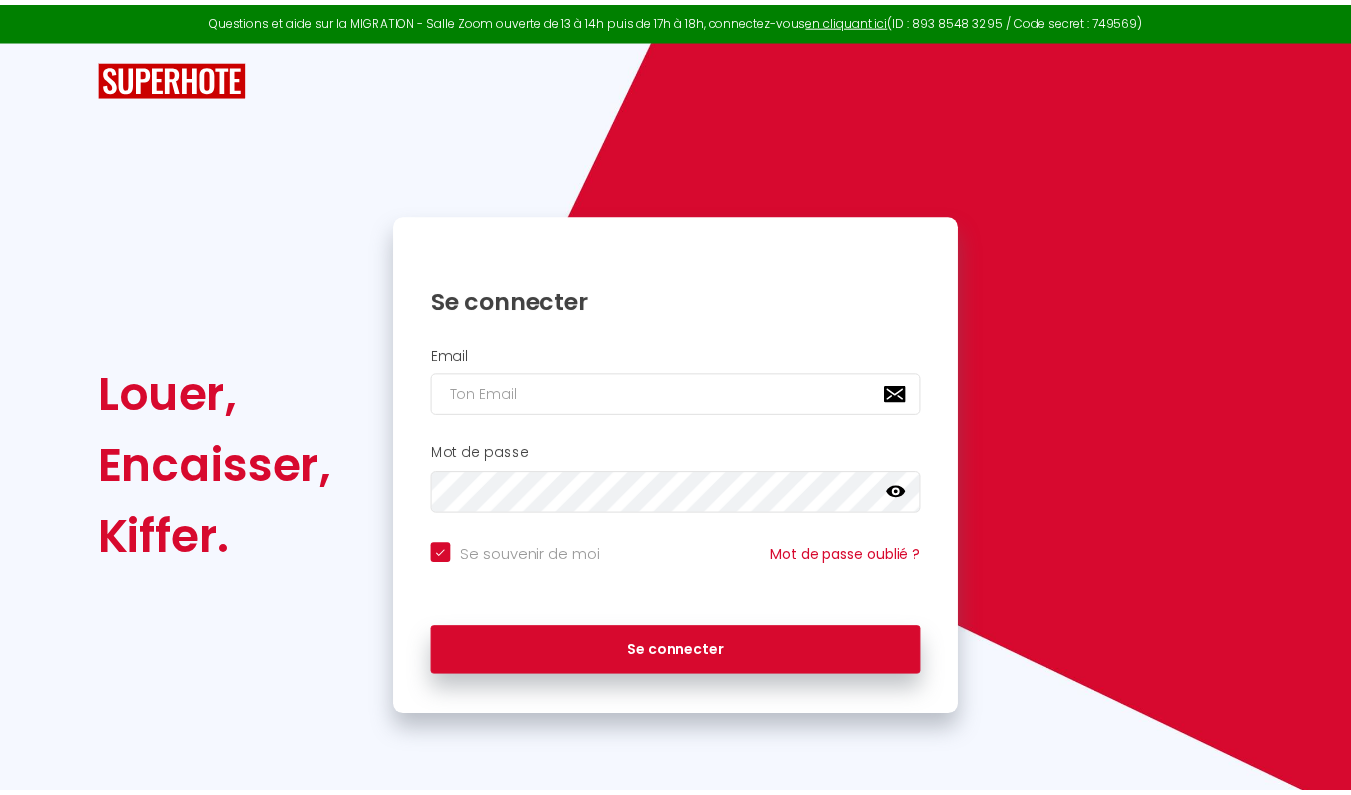 scroll, scrollTop: 0, scrollLeft: 0, axis: both 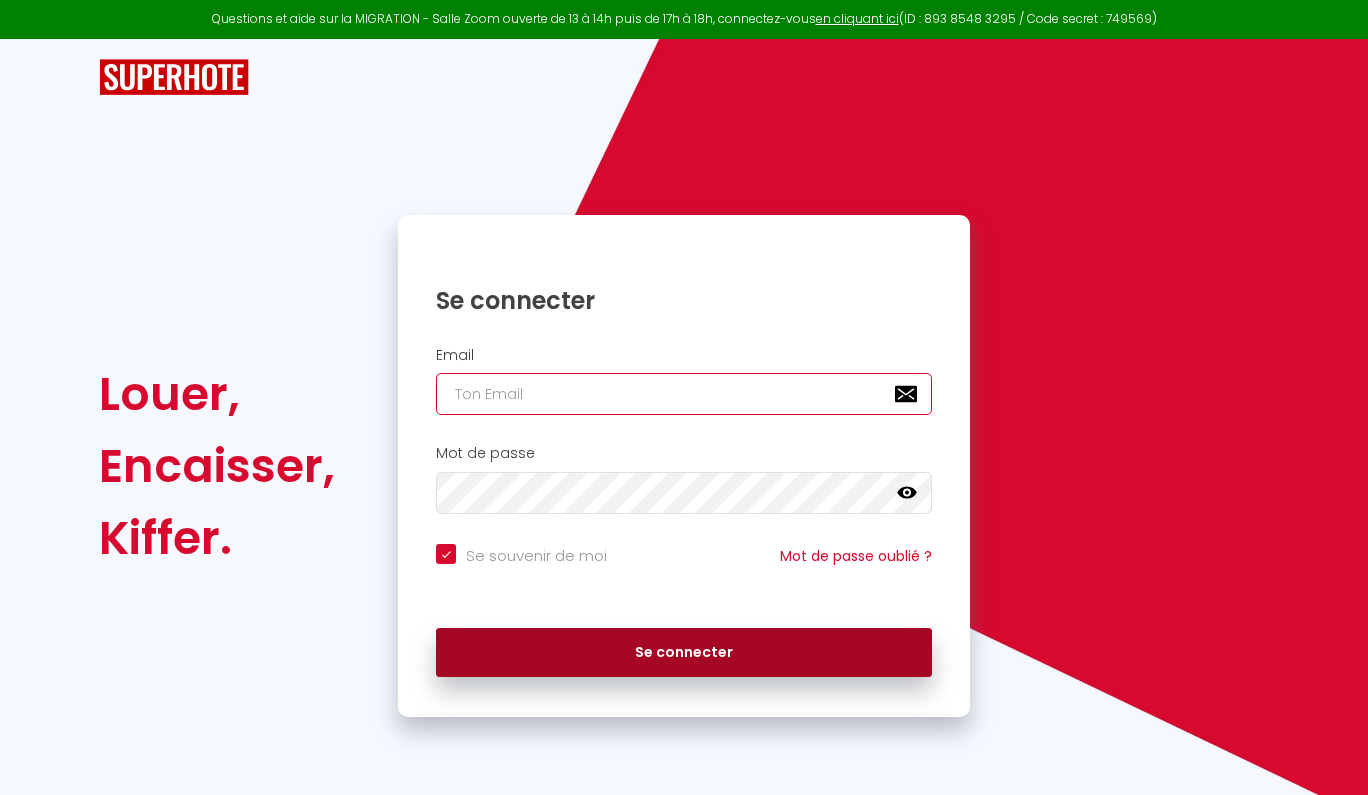 type on "[EMAIL]" 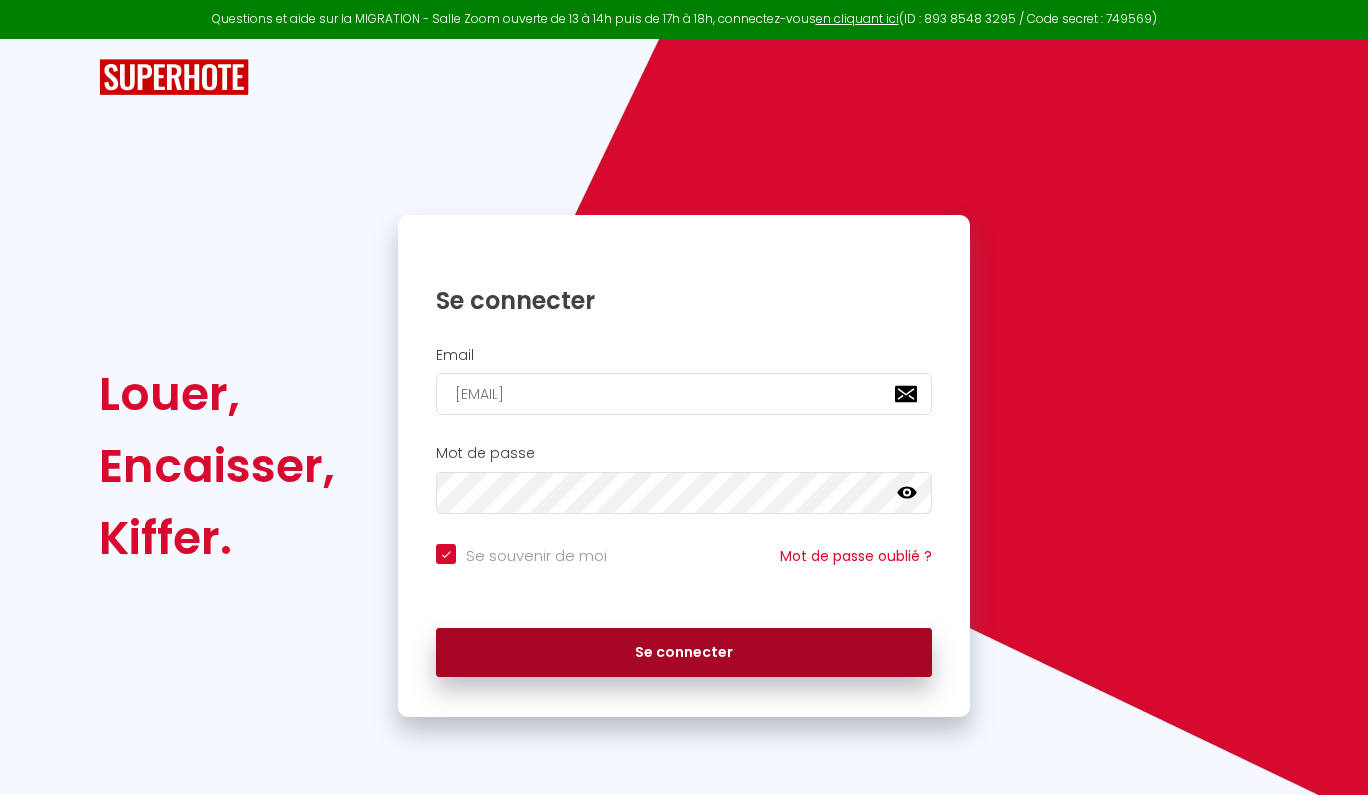 click on "Se connecter" at bounding box center [684, 653] 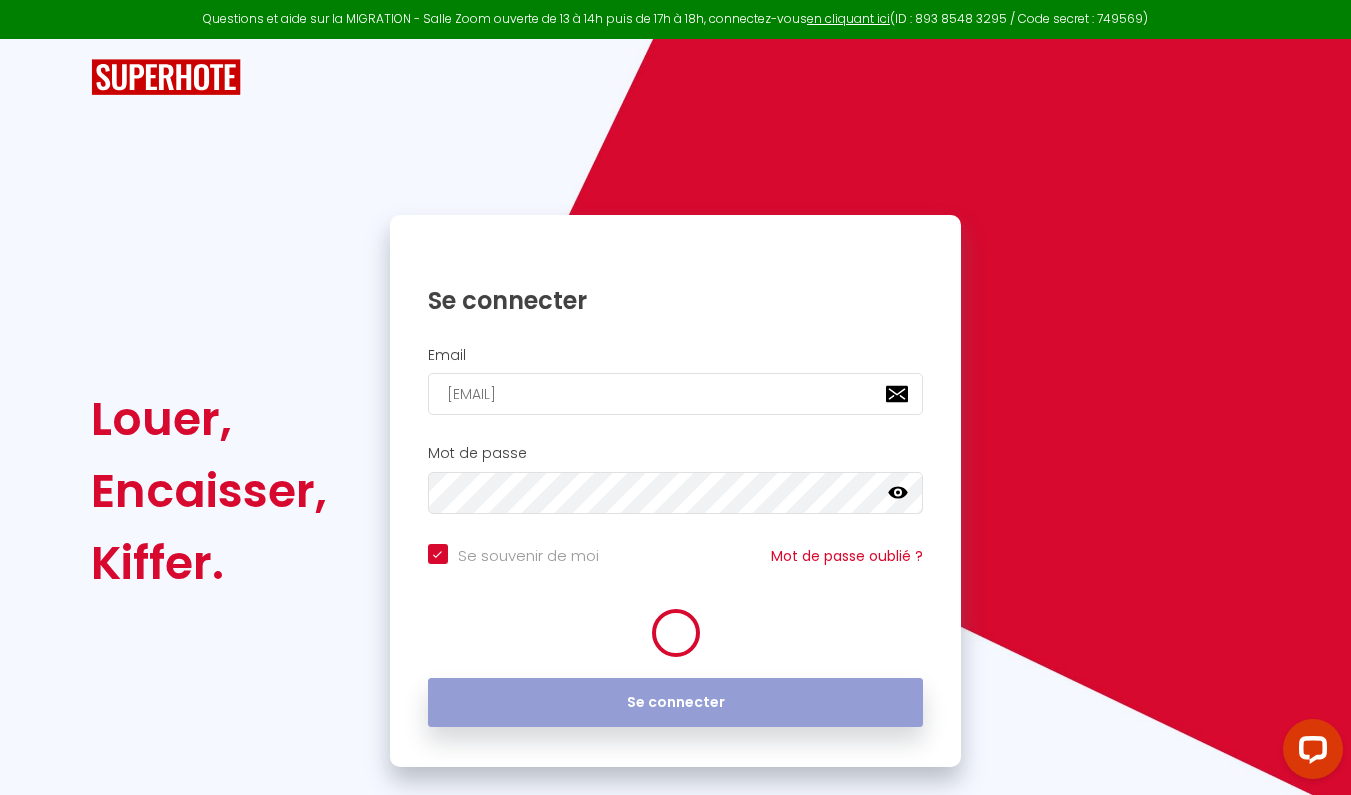 scroll, scrollTop: 0, scrollLeft: 0, axis: both 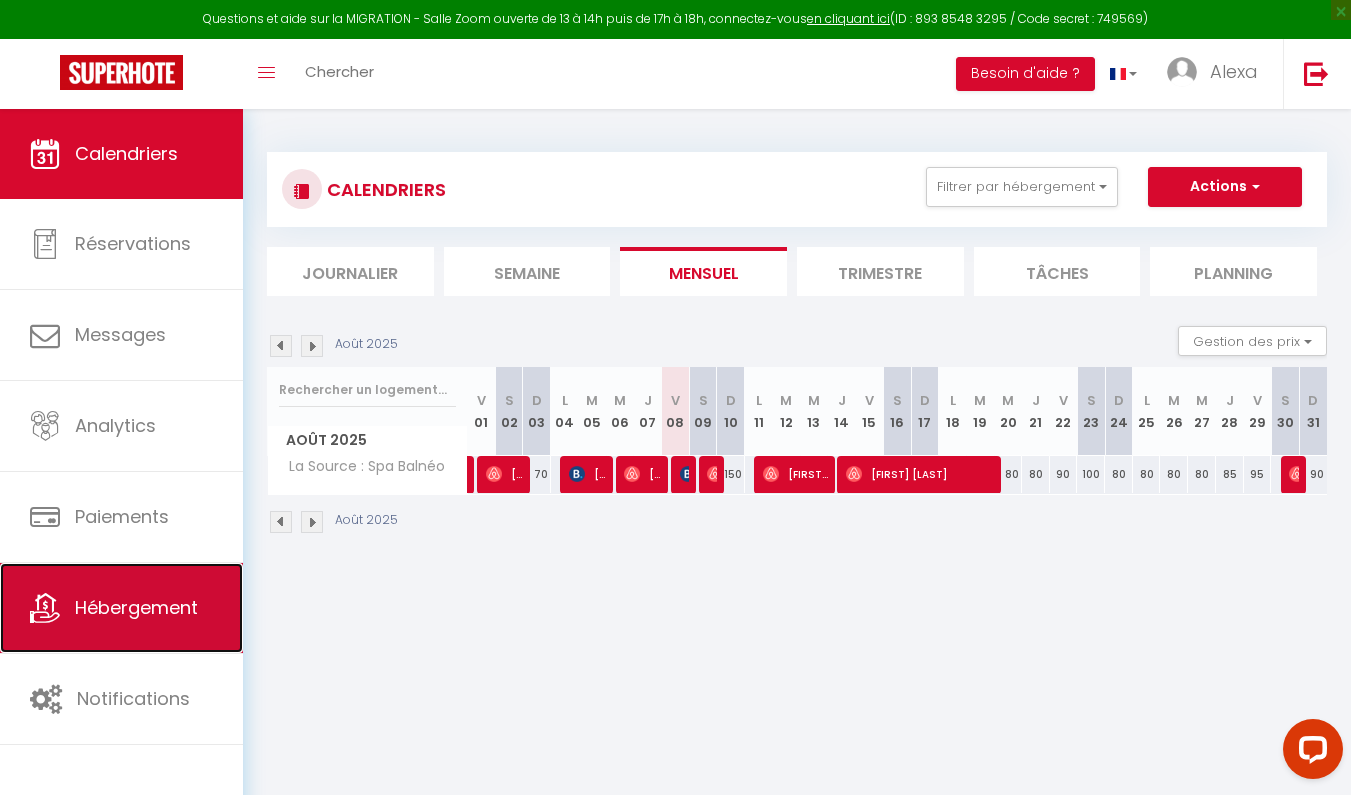 click on "Hébergement" at bounding box center [121, 608] 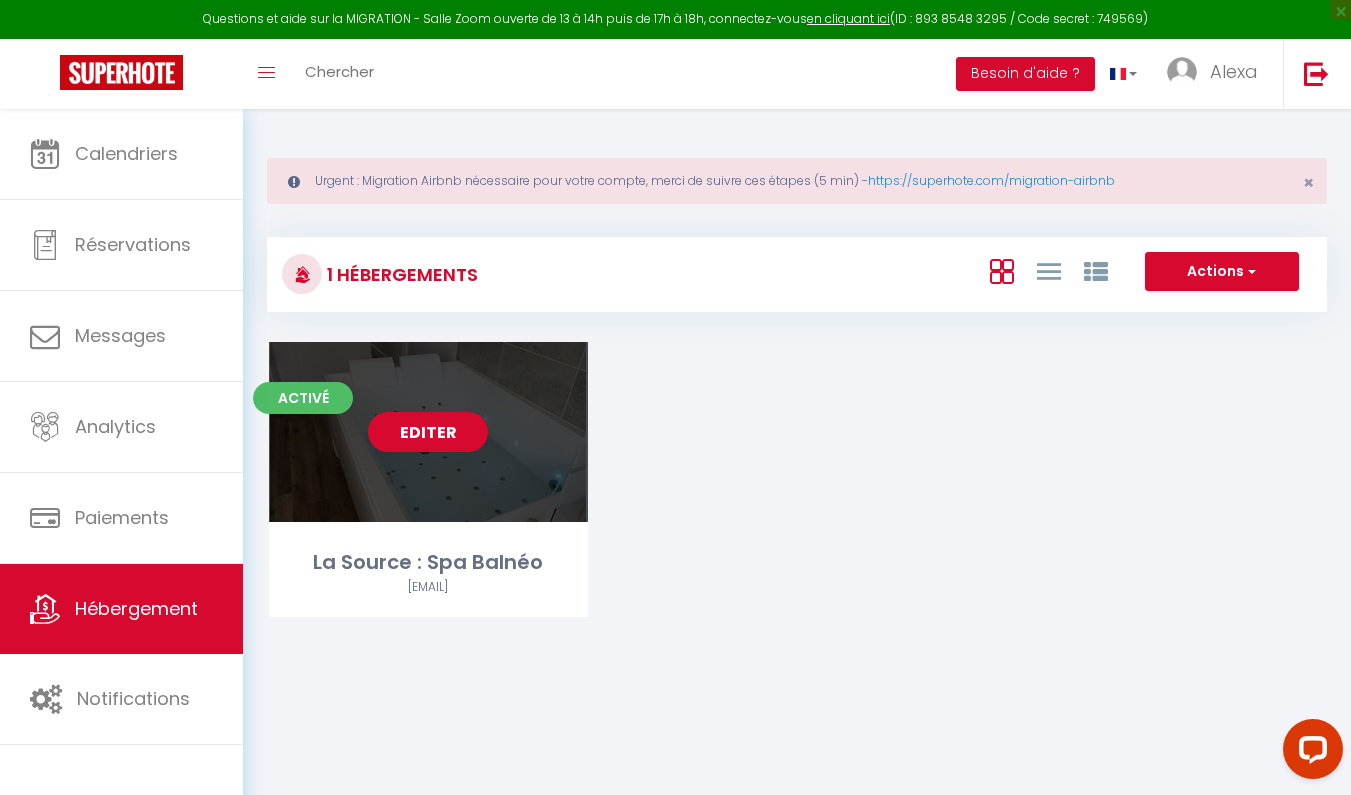 click on "Editer" at bounding box center (428, 432) 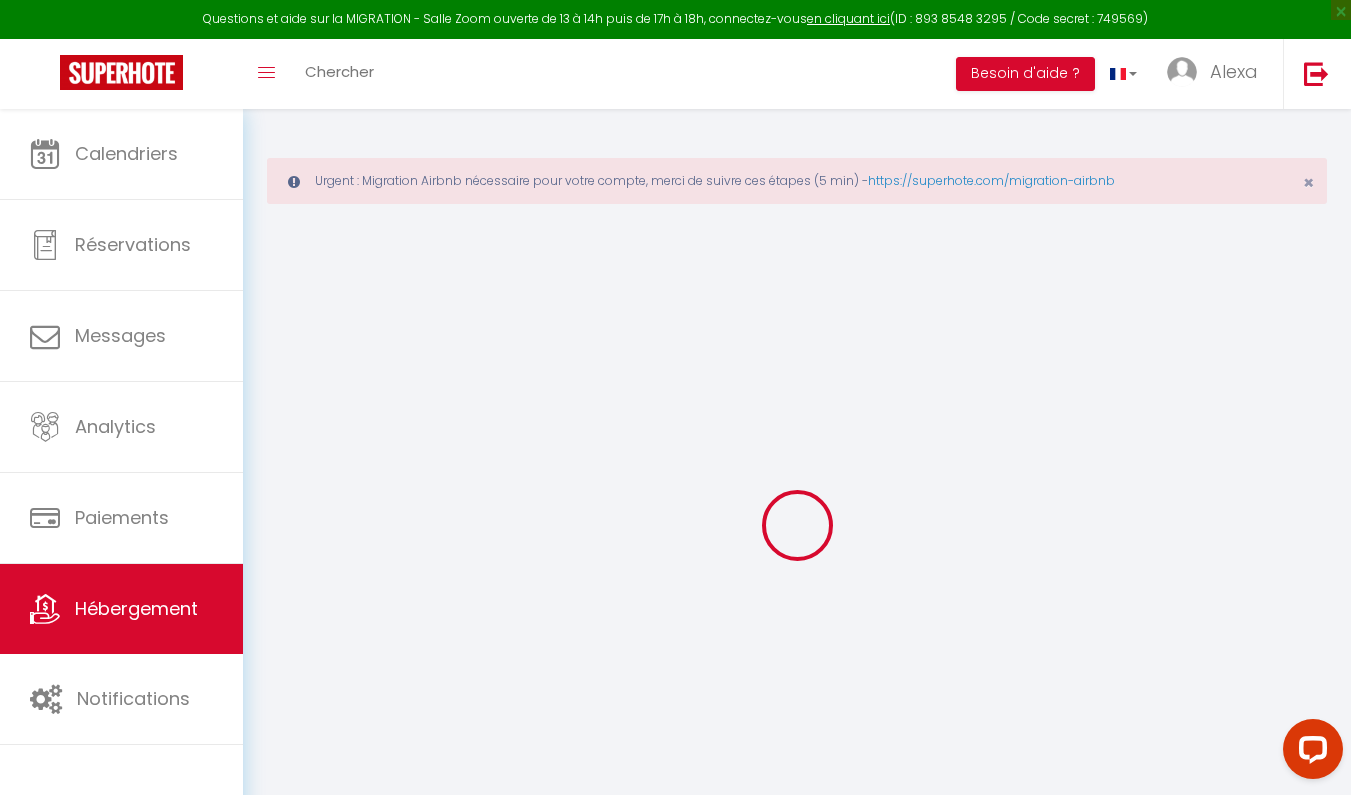 select 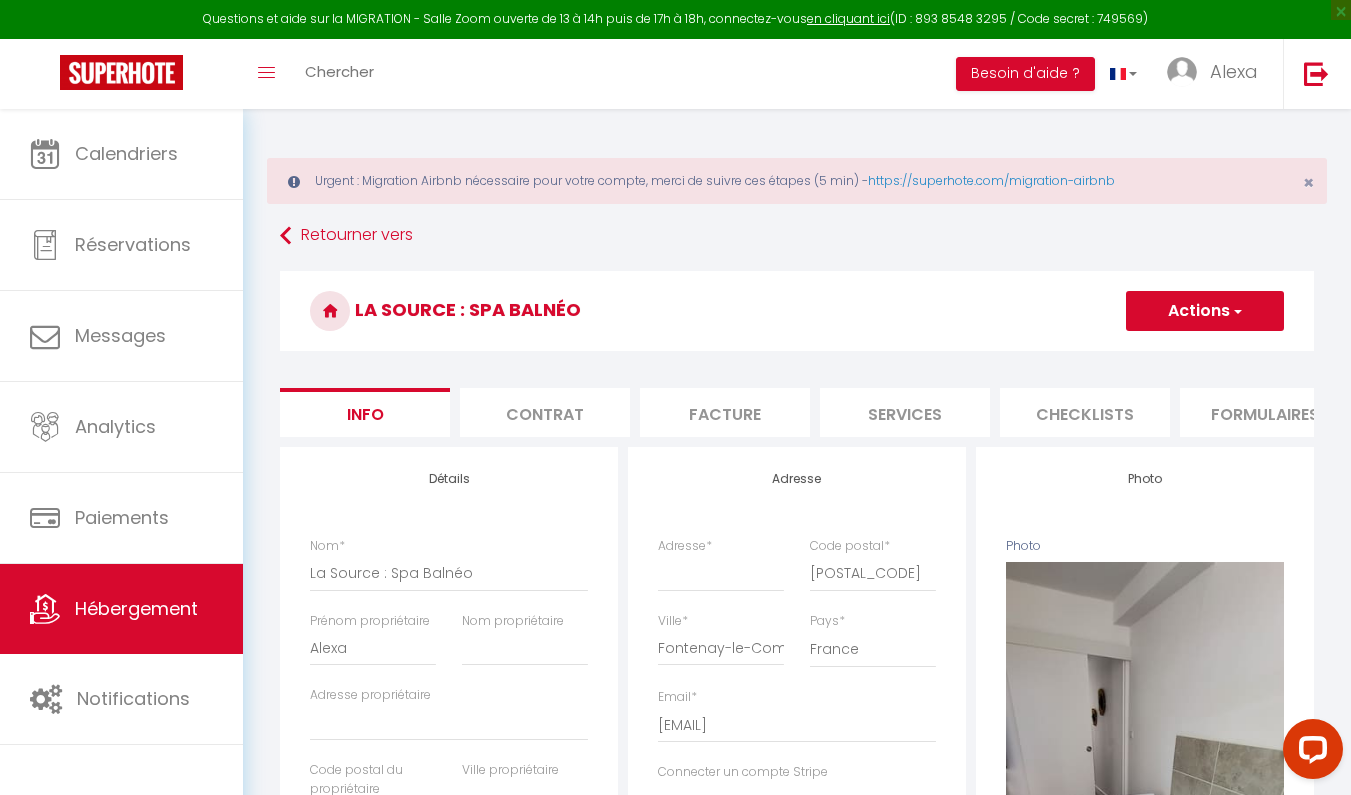 select 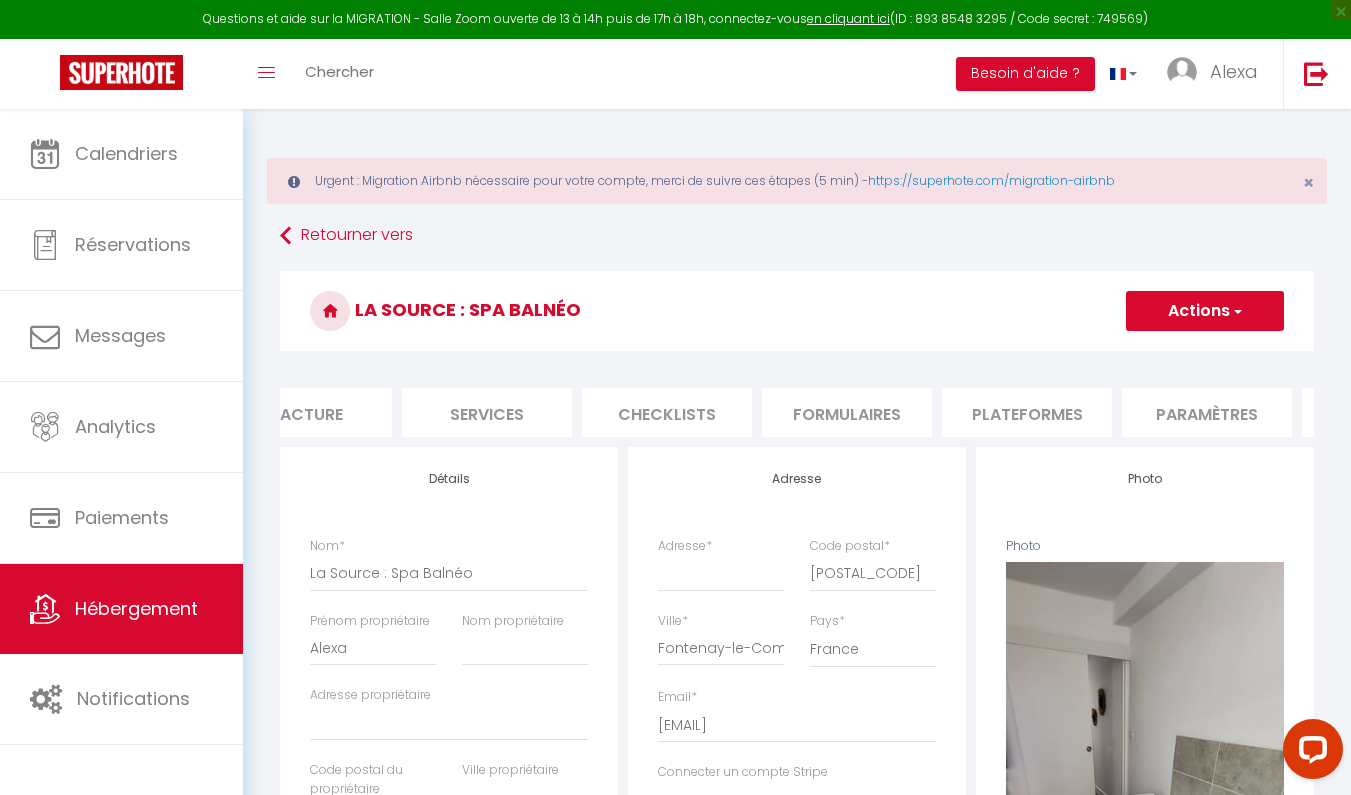 scroll, scrollTop: 0, scrollLeft: 459, axis: horizontal 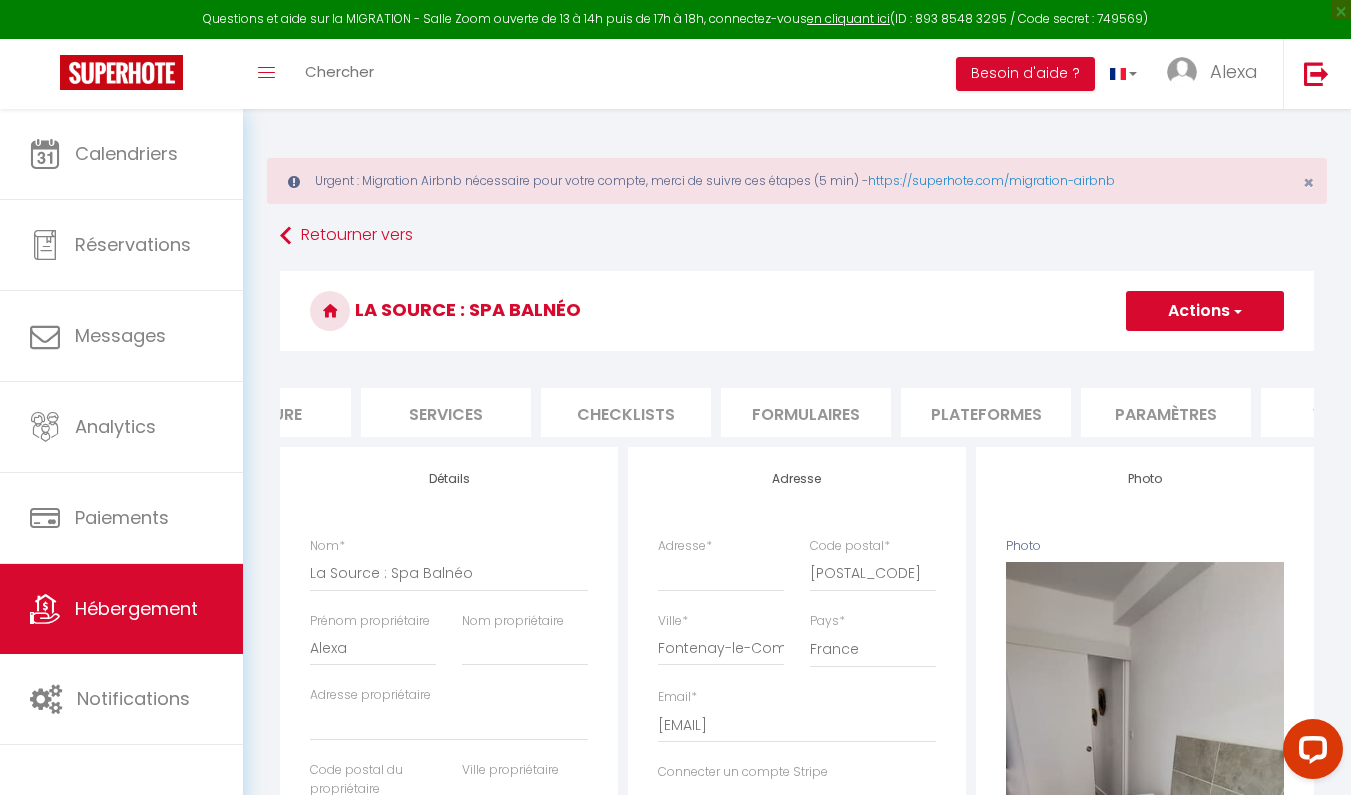 click on "Plateformes" at bounding box center [986, 412] 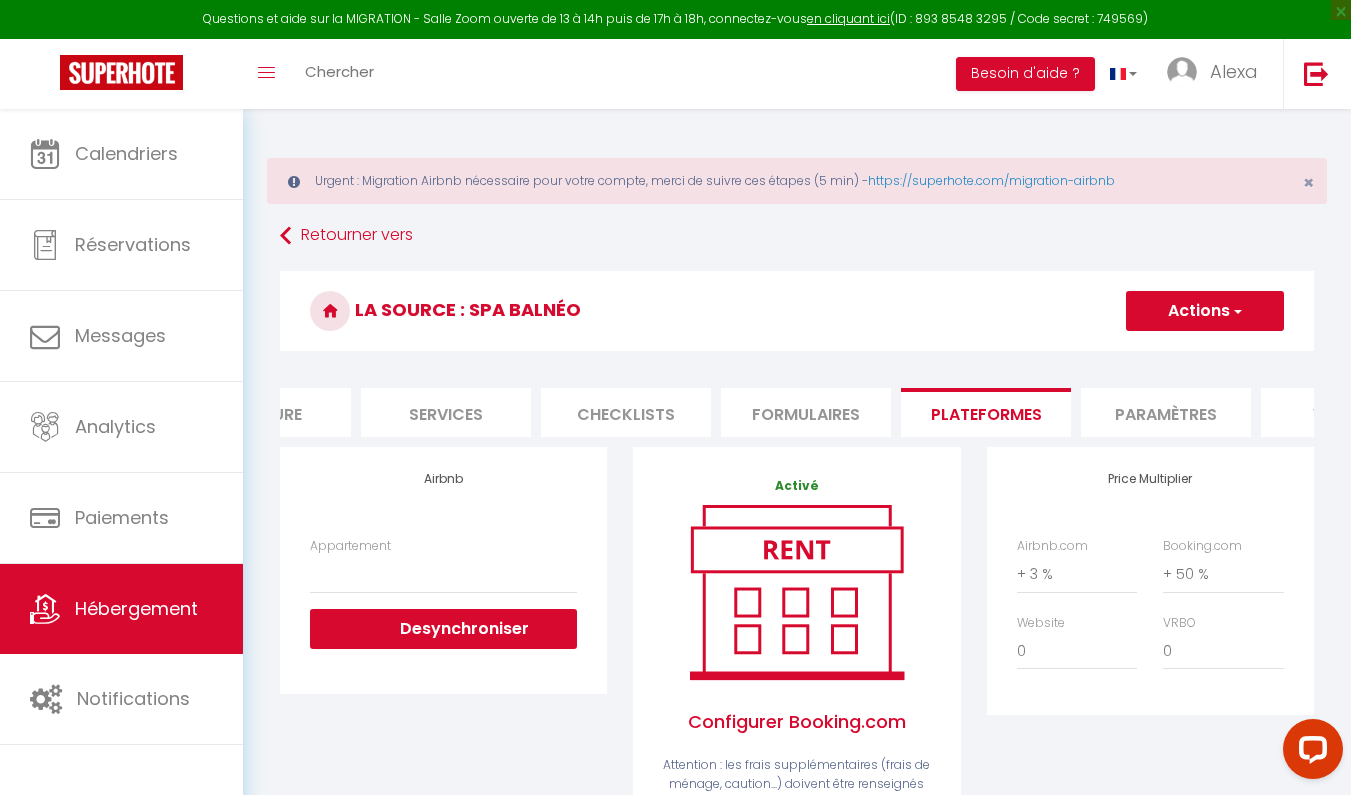 scroll, scrollTop: 316, scrollLeft: 0, axis: vertical 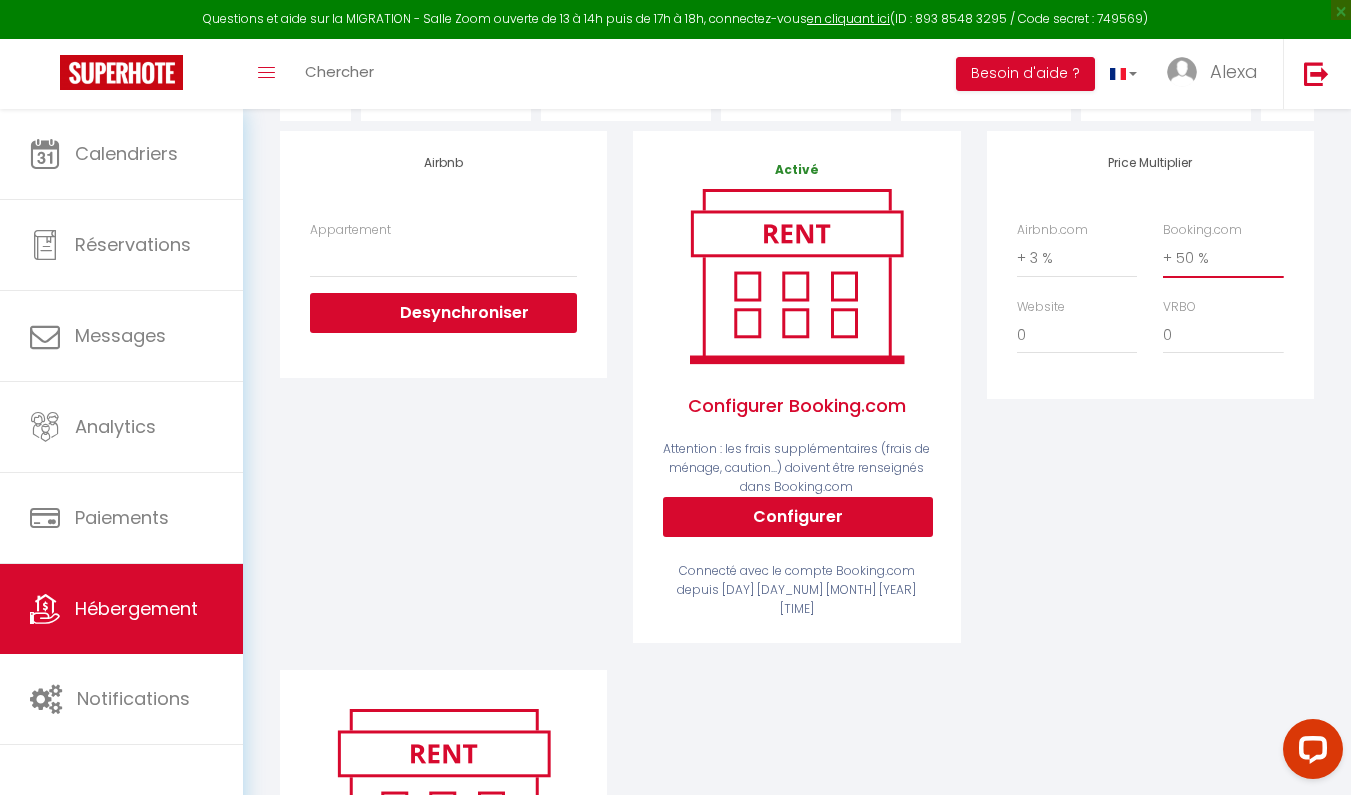 click on "0
+ 1 %
+ 2 %
+ 3 %
+ 4 %
+ 5 %
+ 6 %
+ 7 %
+ 8 %
+ 9 %" at bounding box center (1223, 258) 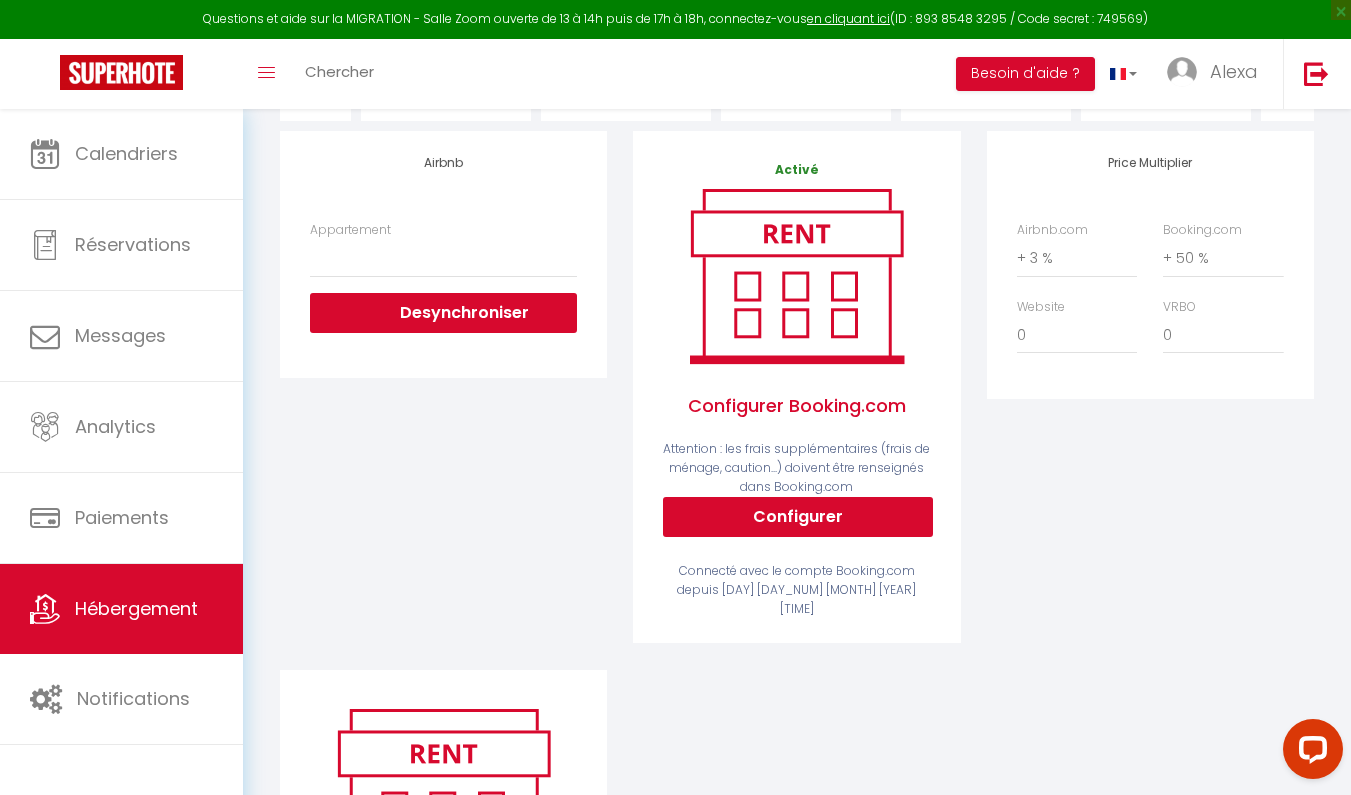 click on "Booking.com
0
+ 1 %
+ 2 %
+ 3 %
+ 4 %
+ 5 %
+ 6 %
+ 7 %
+ 8 %" at bounding box center [1223, 249] 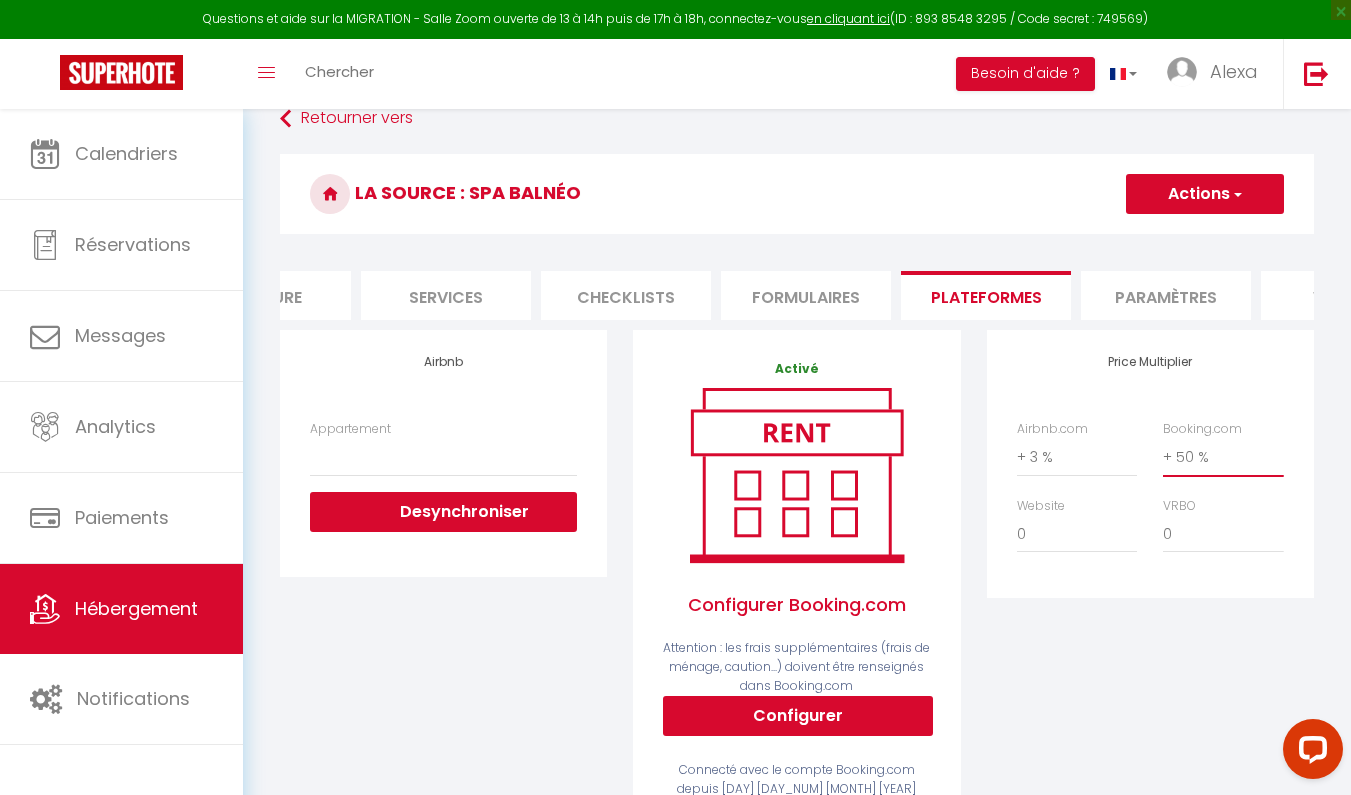 click on "0
+ 1 %
+ 2 %
+ 3 %
+ 4 %
+ 5 %
+ 6 %
+ 7 %
+ 8 %
+ 9 %" at bounding box center [1223, 457] 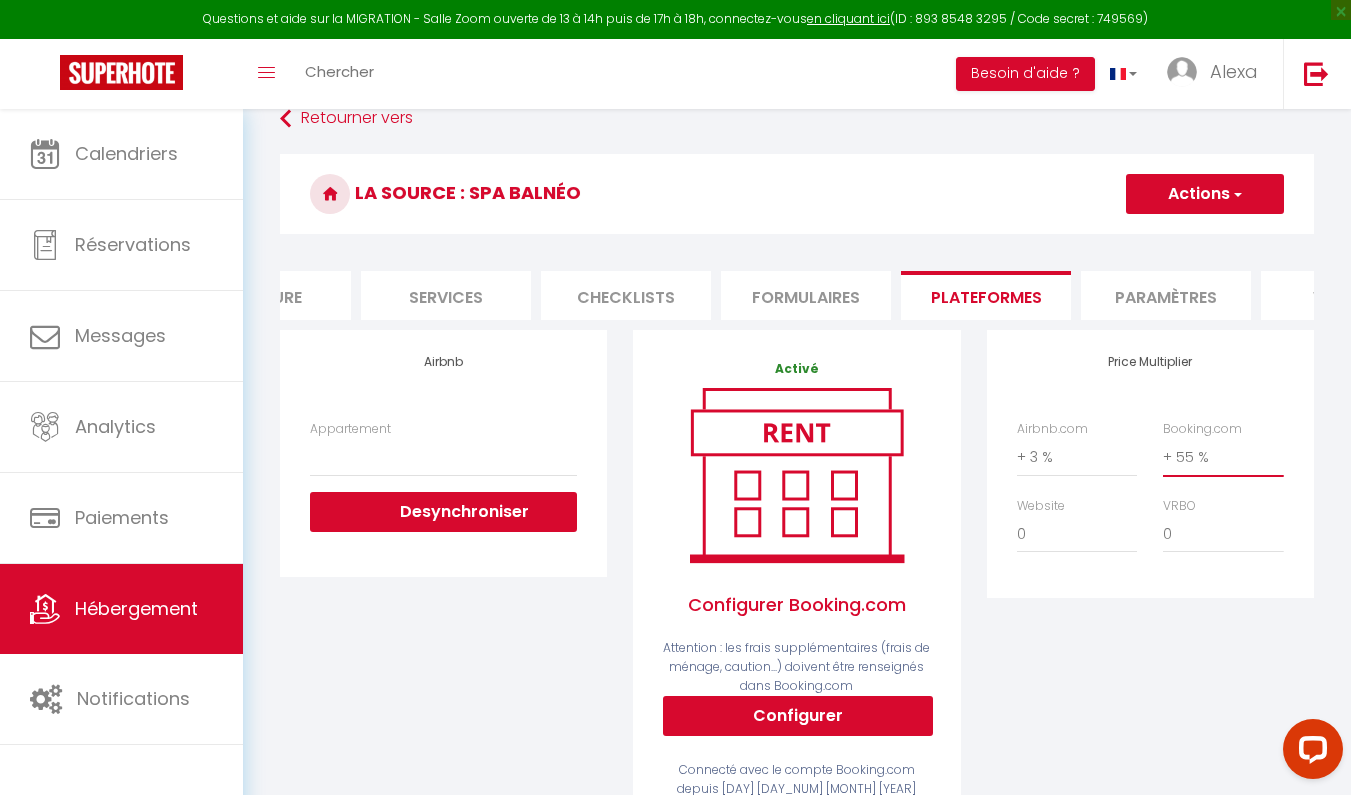 click on "0
+ 1 %
+ 2 %
+ 3 %
+ 4 %
+ 5 %
+ 6 %
+ 7 %
+ 8 %
+ 9 %" at bounding box center [1223, 457] 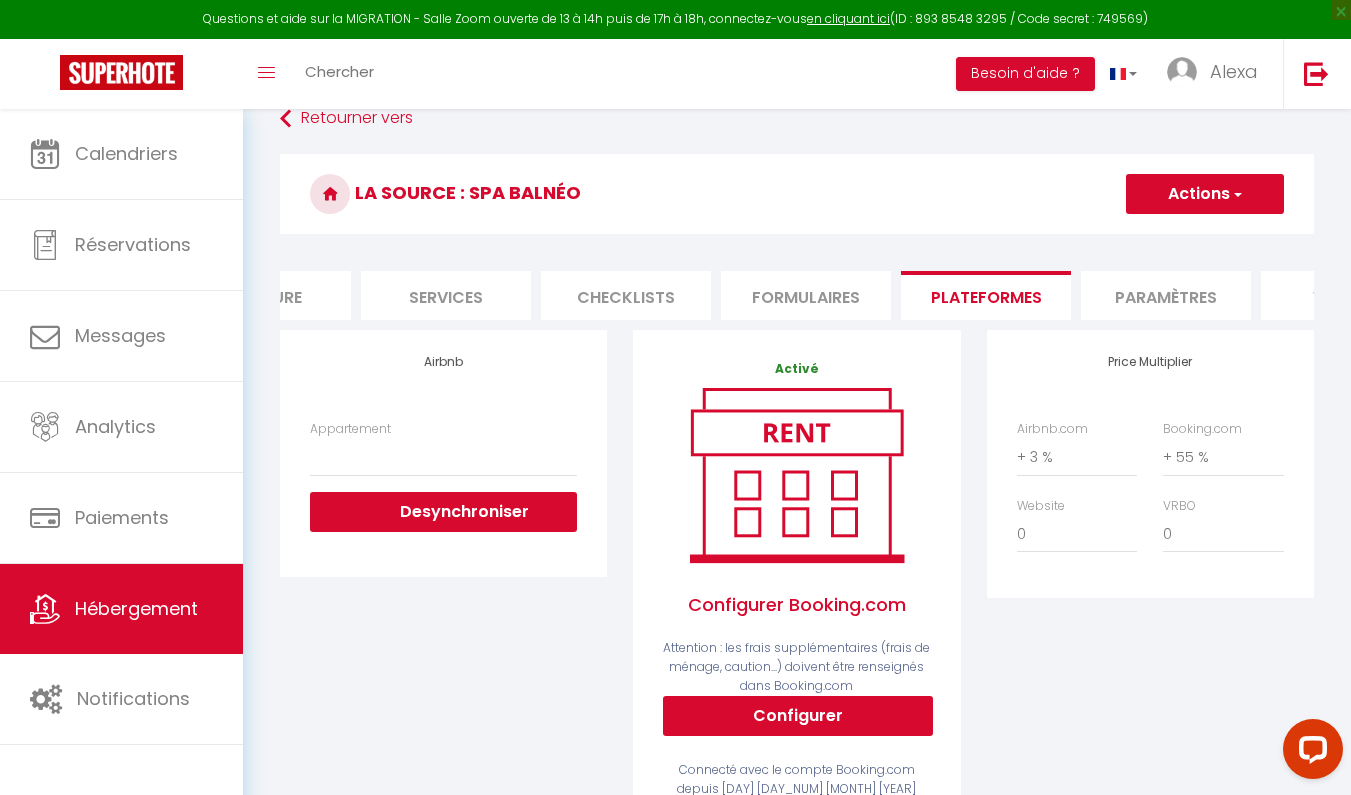click on "Actions" at bounding box center (1205, 194) 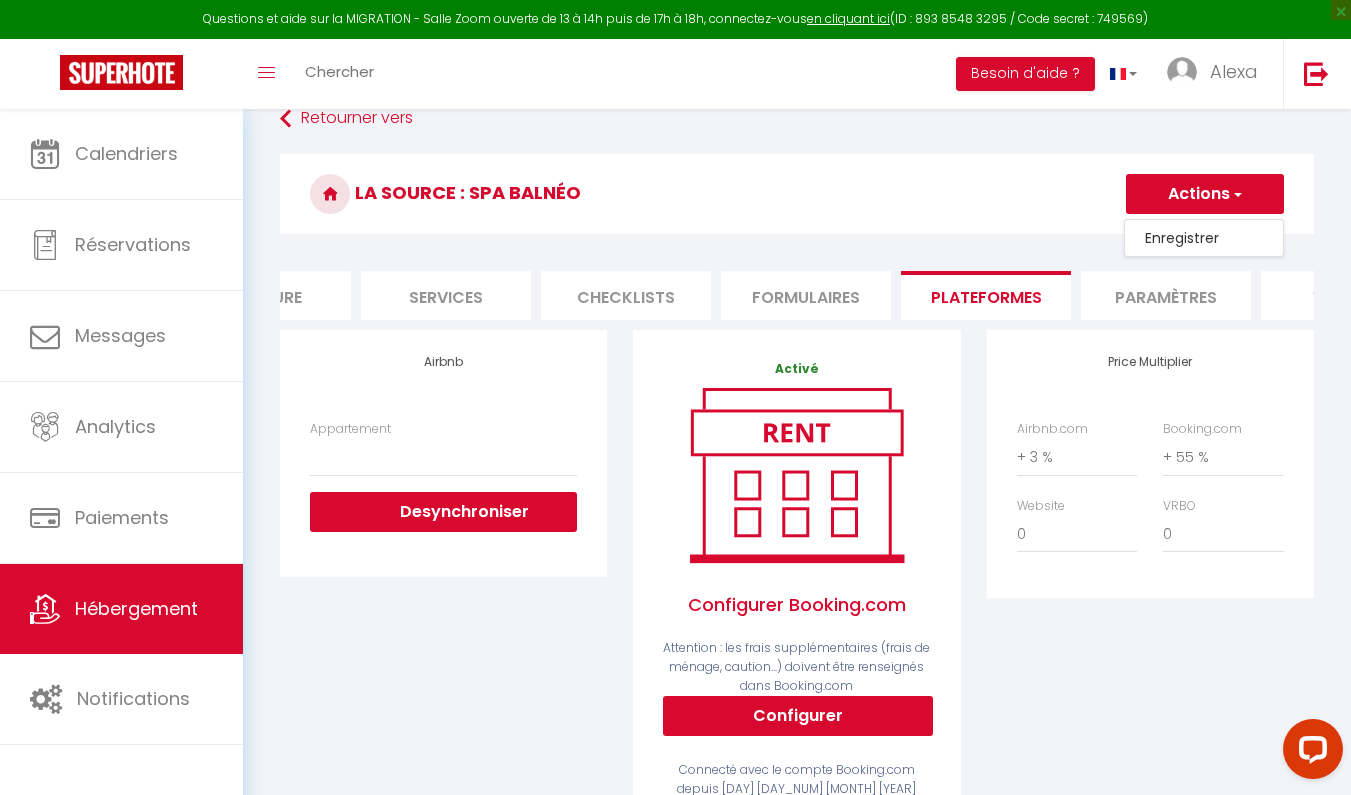 click on "Enregistrer" at bounding box center (1204, 238) 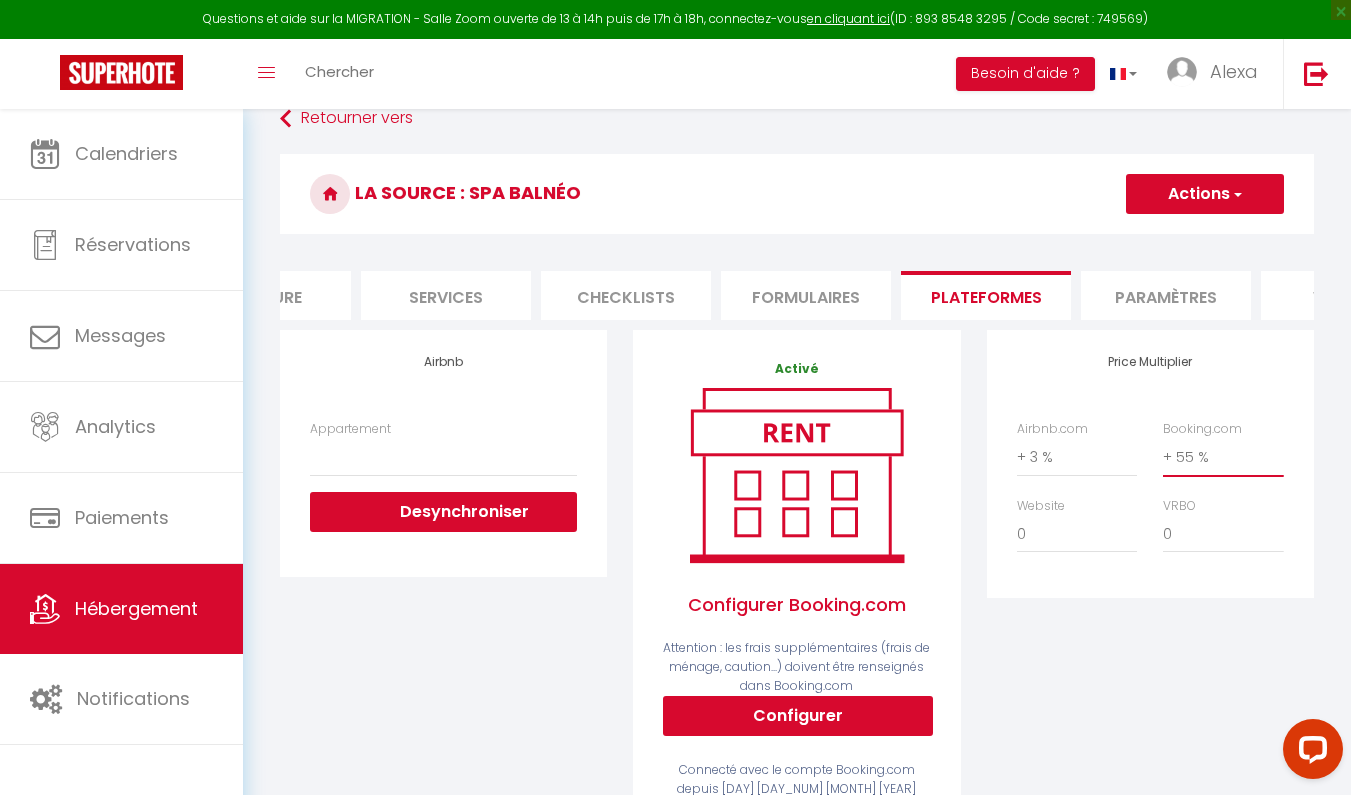 click on "0
+ 1 %
+ 2 %
+ 3 %
+ 4 %
+ 5 %
+ 6 %
+ 7 %
+ 8 %
+ 9 %" at bounding box center (1223, 457) 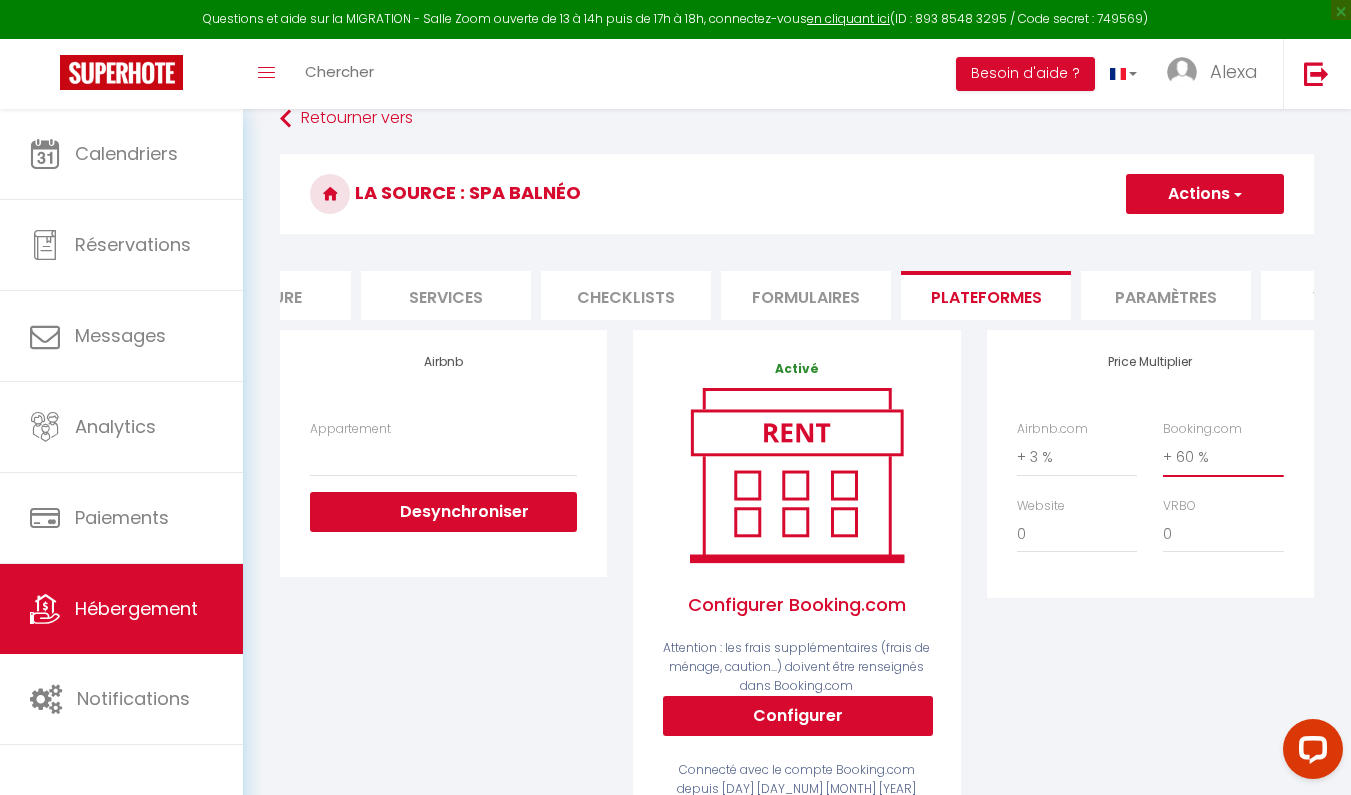 click on "0
+ 1 %
+ 2 %
+ 3 %
+ 4 %
+ 5 %
+ 6 %
+ 7 %
+ 8 %
+ 9 %" at bounding box center (1223, 457) 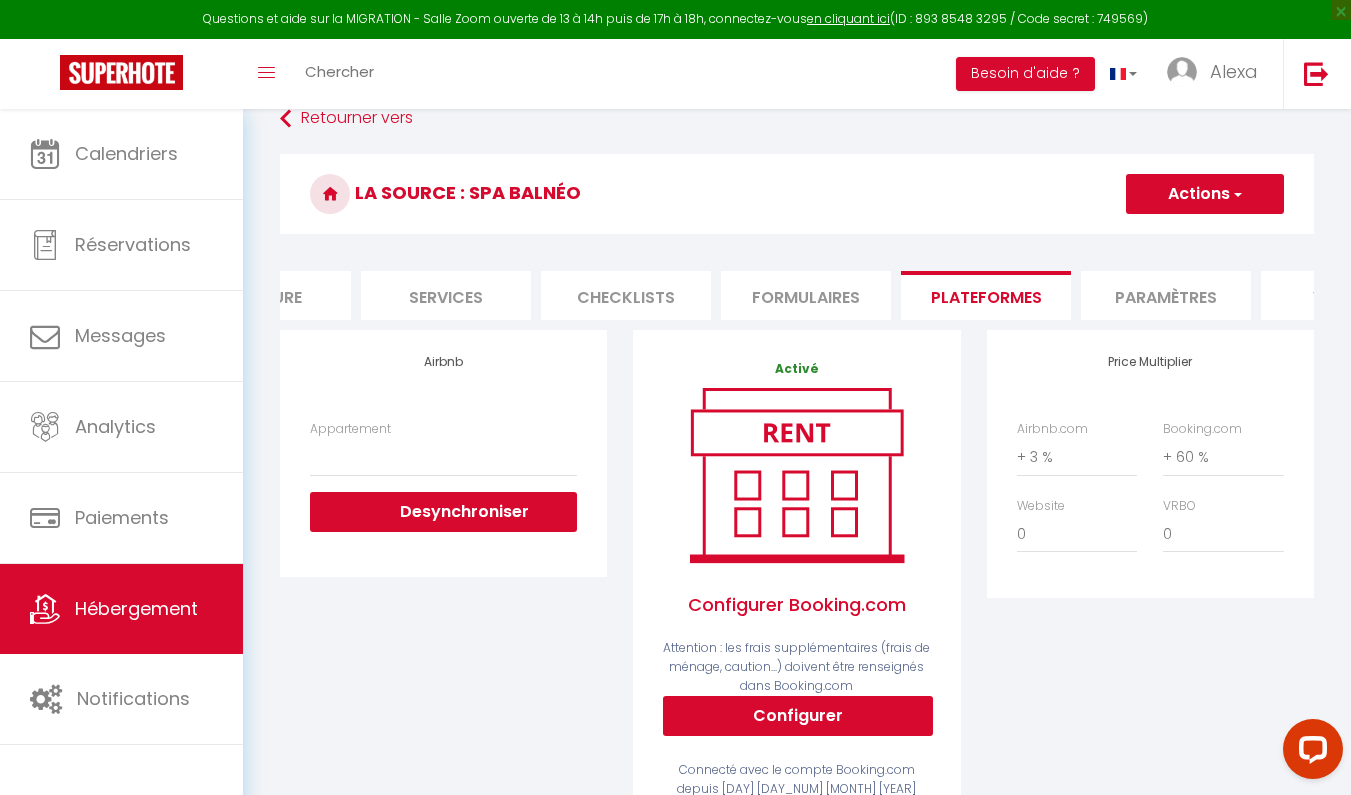click on "Airbnb.com
0
+ 1 %
+ 2 %
+ 3 %
+ 4 %
+ 5 %
+ 6 %
+ 7 %
+ 8 %" at bounding box center (1150, 497) 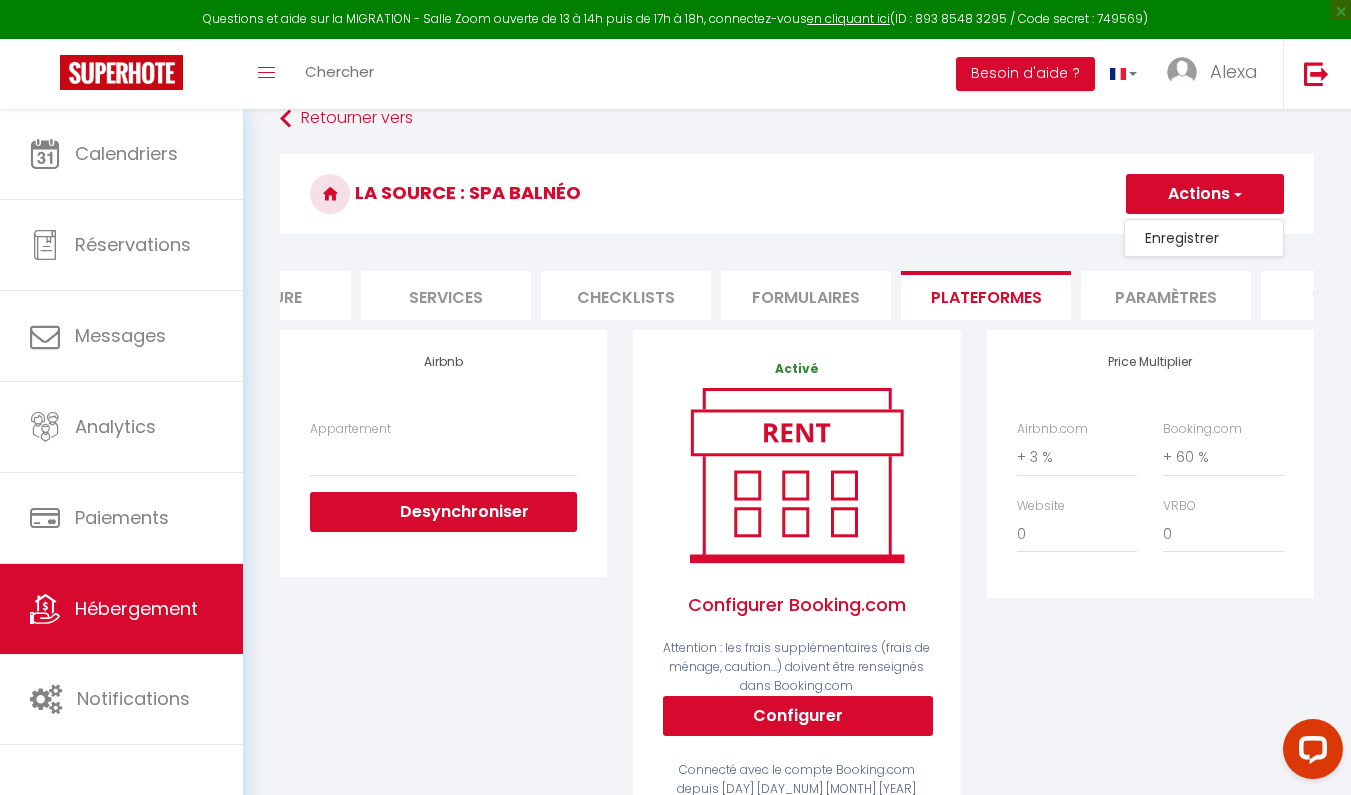 click on "Enregistrer" at bounding box center (1204, 238) 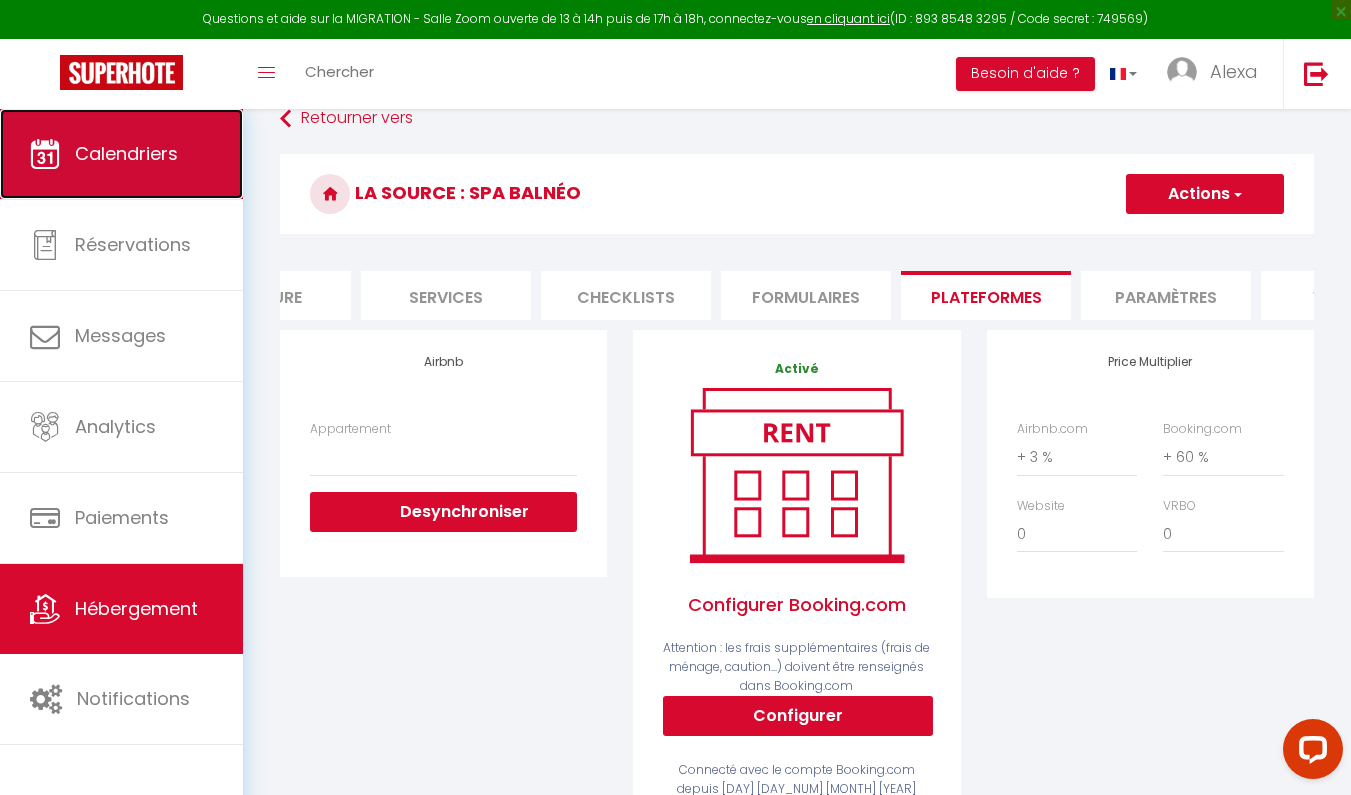 click on "Calendriers" at bounding box center (126, 153) 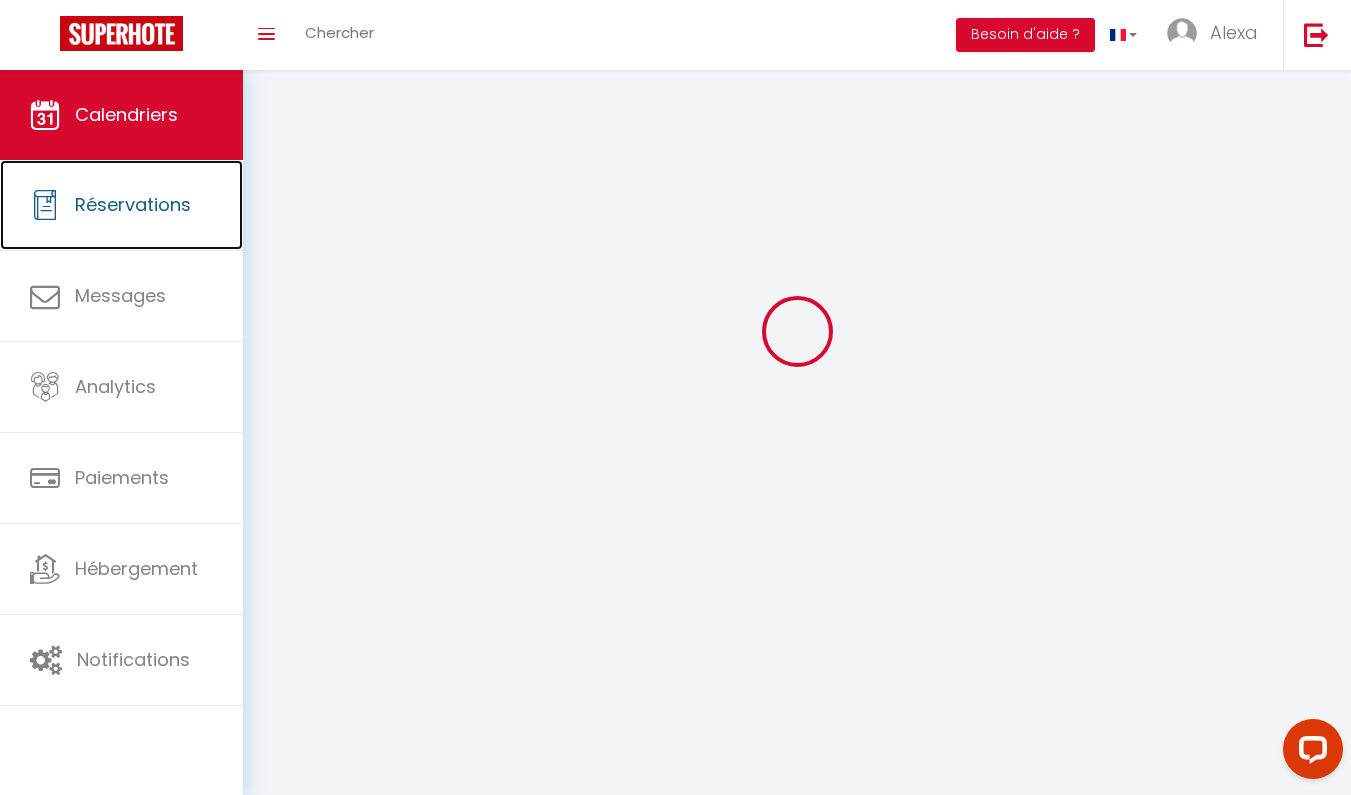 scroll, scrollTop: 0, scrollLeft: 0, axis: both 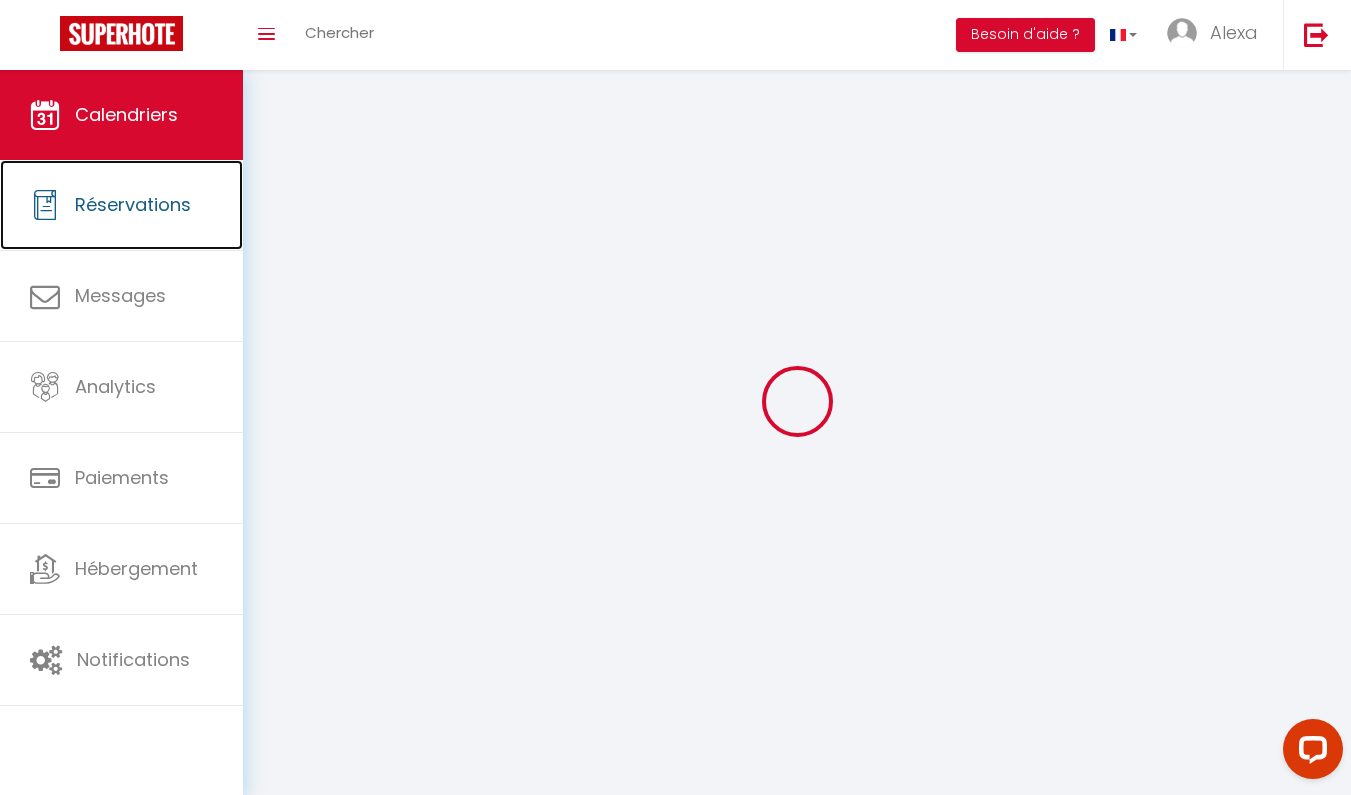 click on "Réservations" at bounding box center (121, 205) 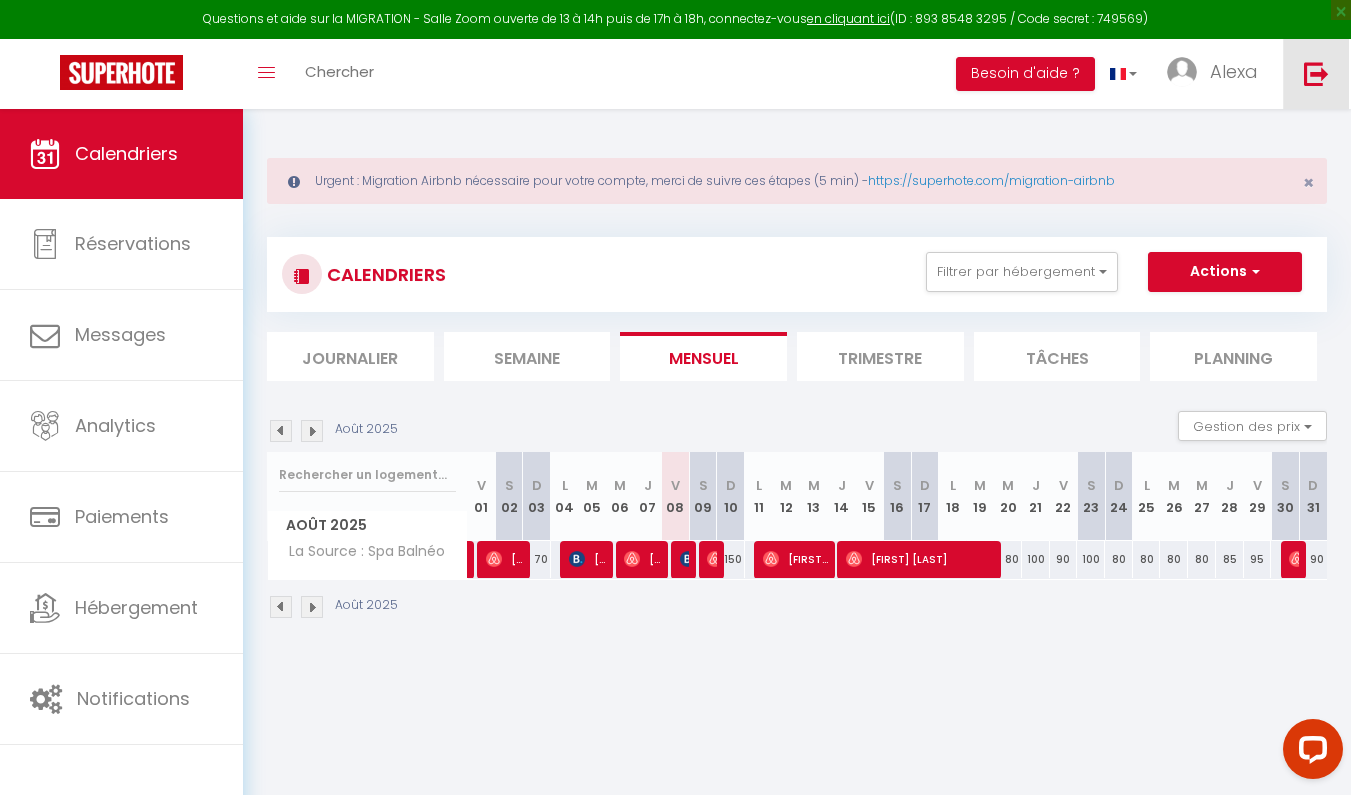 click at bounding box center [1316, 74] 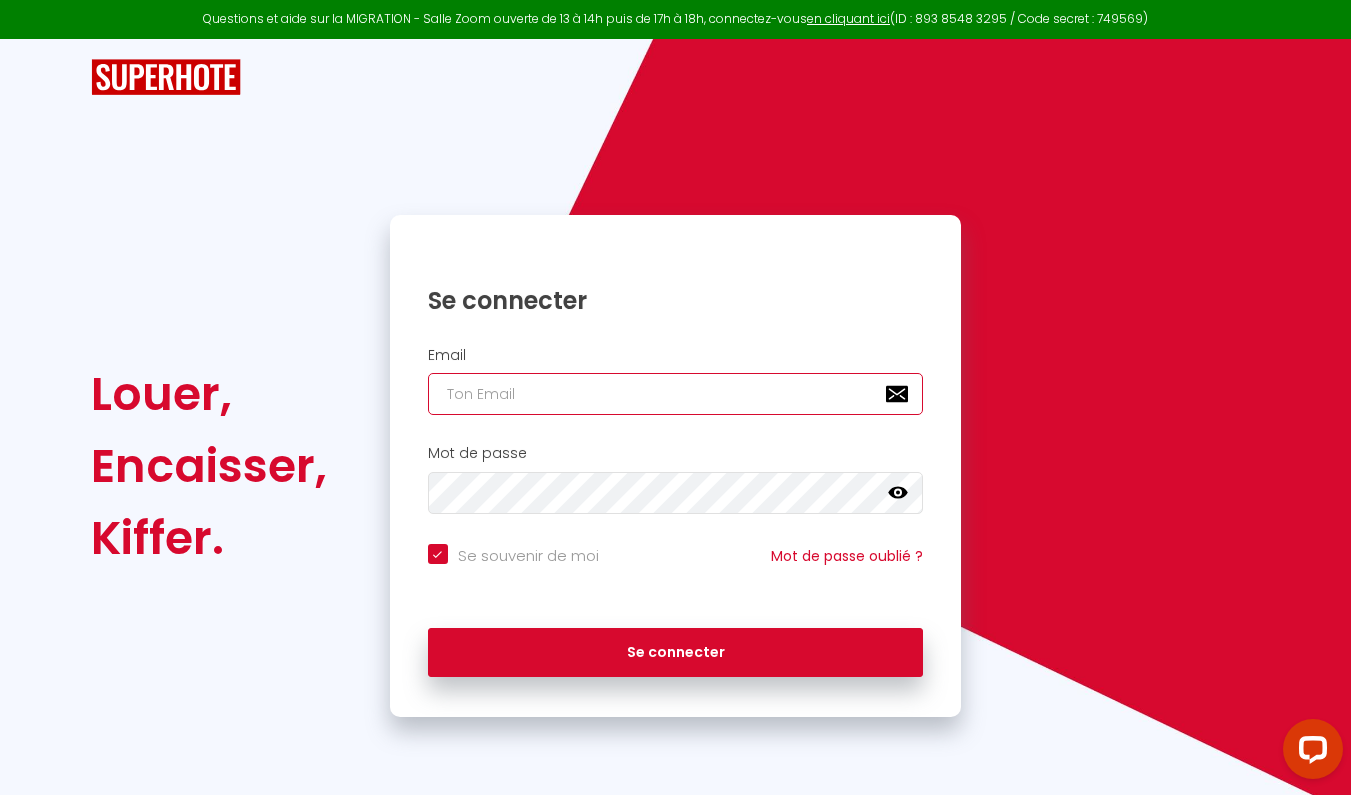 type on "[EMAIL]" 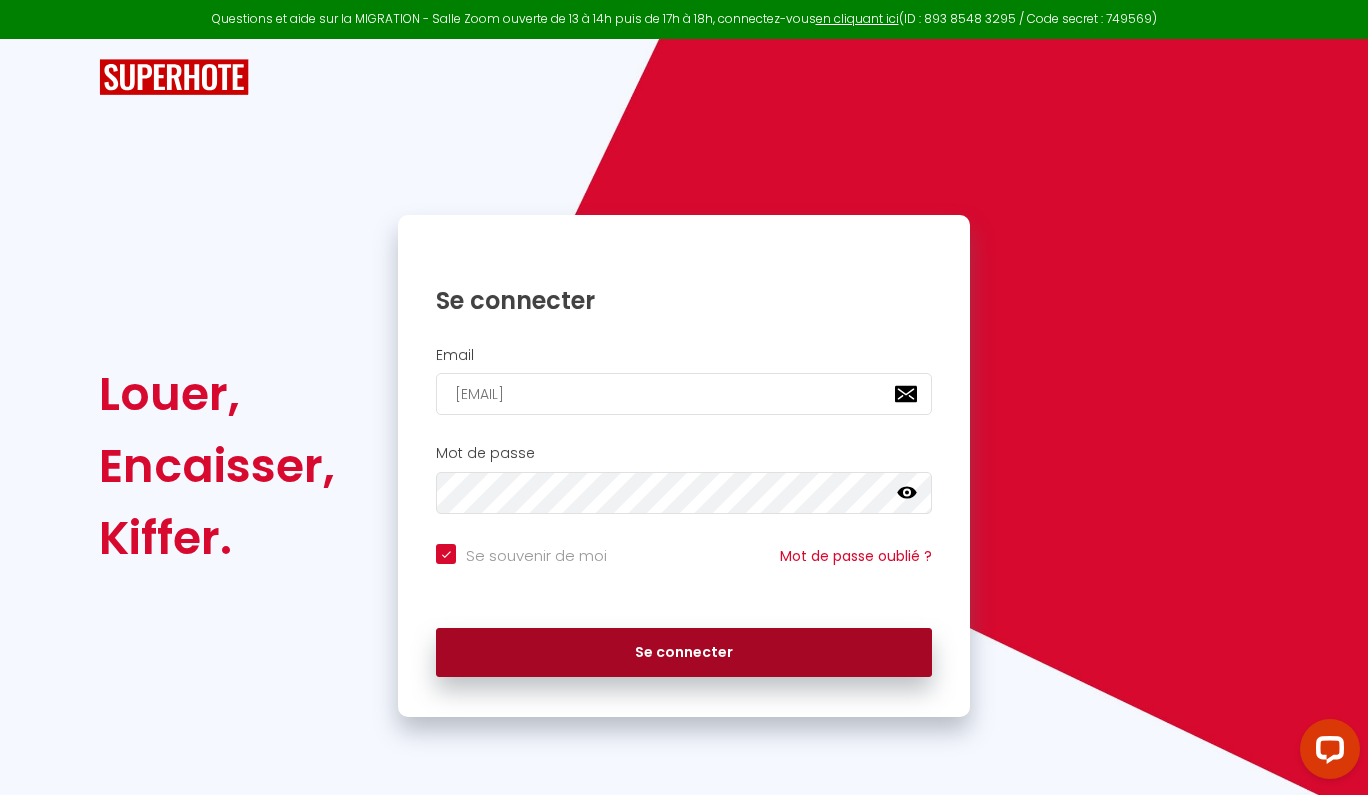 click on "Se connecter" at bounding box center [684, 653] 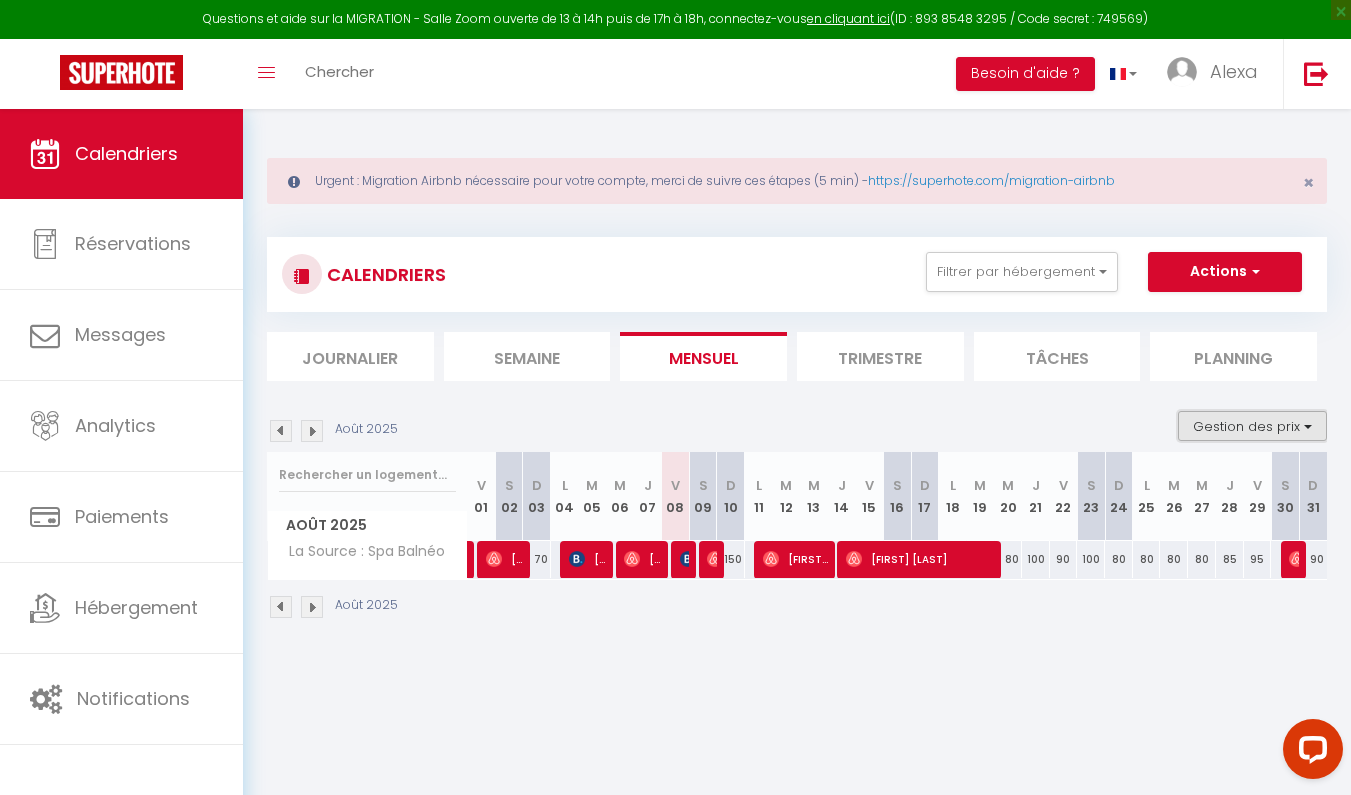 click on "Gestion des prix" at bounding box center (1252, 426) 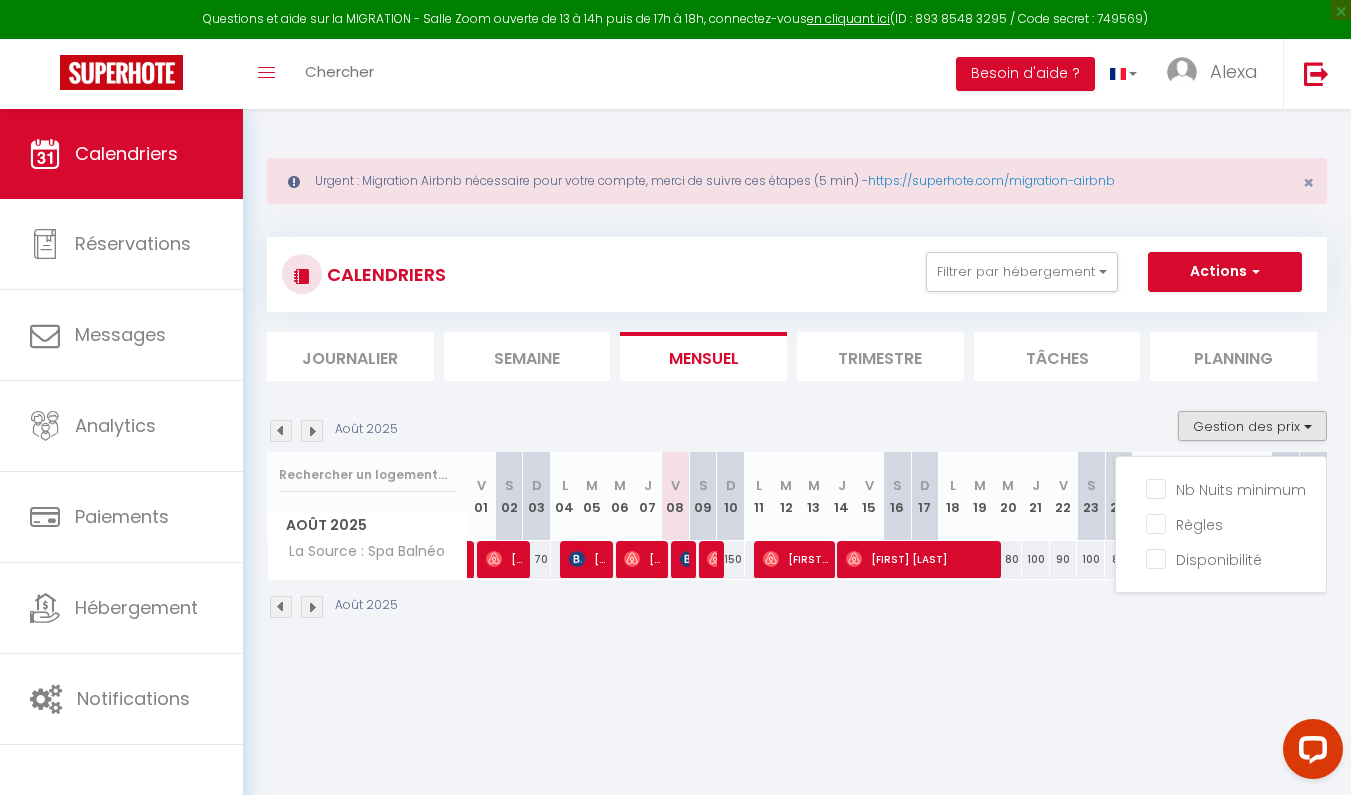 click on "Questions et aide sur la MIGRATION - Salle Zoom ouverte de 13 à 14h puis de 17h à 18h, connectez-vous  en cliquant ici  (ID : [ID] / Code secret : [CODE])   ×     Toggle navigation       Toggle Search     Toggle menubar     Chercher   BUTTON
Besoin d'aide ?
[FIRST]   Paramètres        Équipe     Résultat de la recherche   Aucun résultat     Calendriers     Réservations     Messages     Analytics      Paiements     Hébergement     Notifications                 Résultat de la recherche   Id   Appart   Voyageur    Checkin   Checkout   Nuits   Pers.   Plateforme   Statut     Résultat de la recherche   Aucun résultat
Urgent : Migration Airbnb nécessaire pour votre compte, merci de suivre ces étapes (5 min) -  https://superhote.com/migration-airbnb
×
CALENDRIERS
Filtrer par hébergement
La SOURCE spa balnéo       La Source : Spa Balnéo" at bounding box center [675, 506] 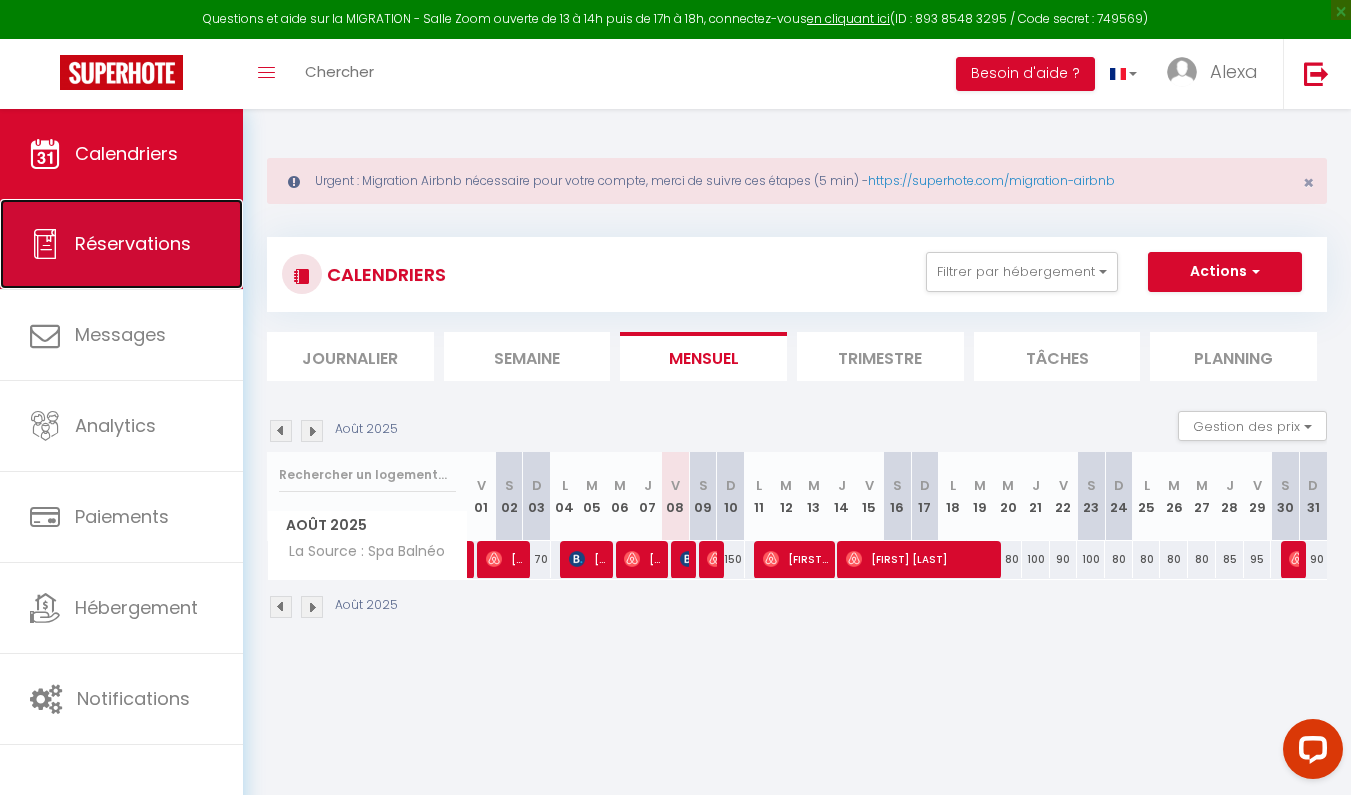 click on "Réservations" at bounding box center [133, 243] 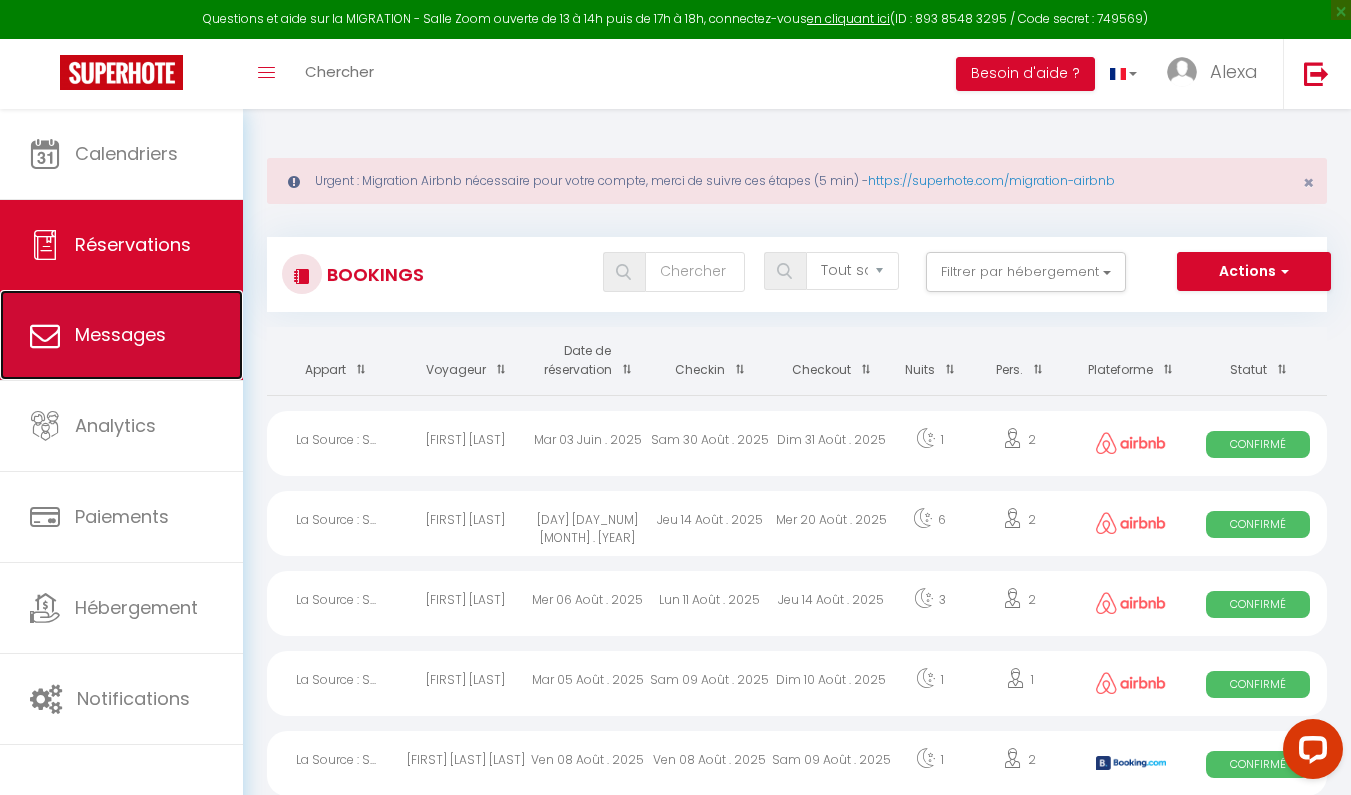 click on "Messages" at bounding box center [121, 335] 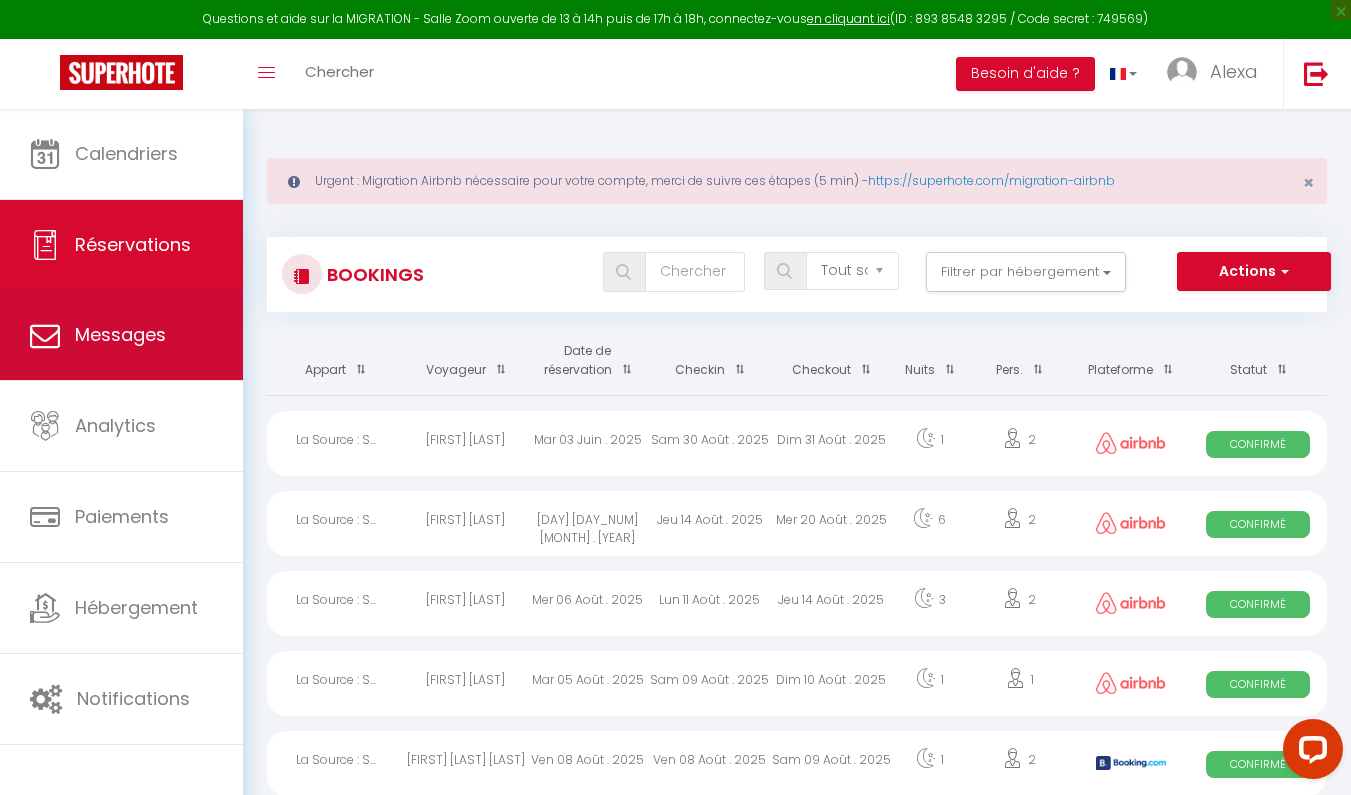select on "message" 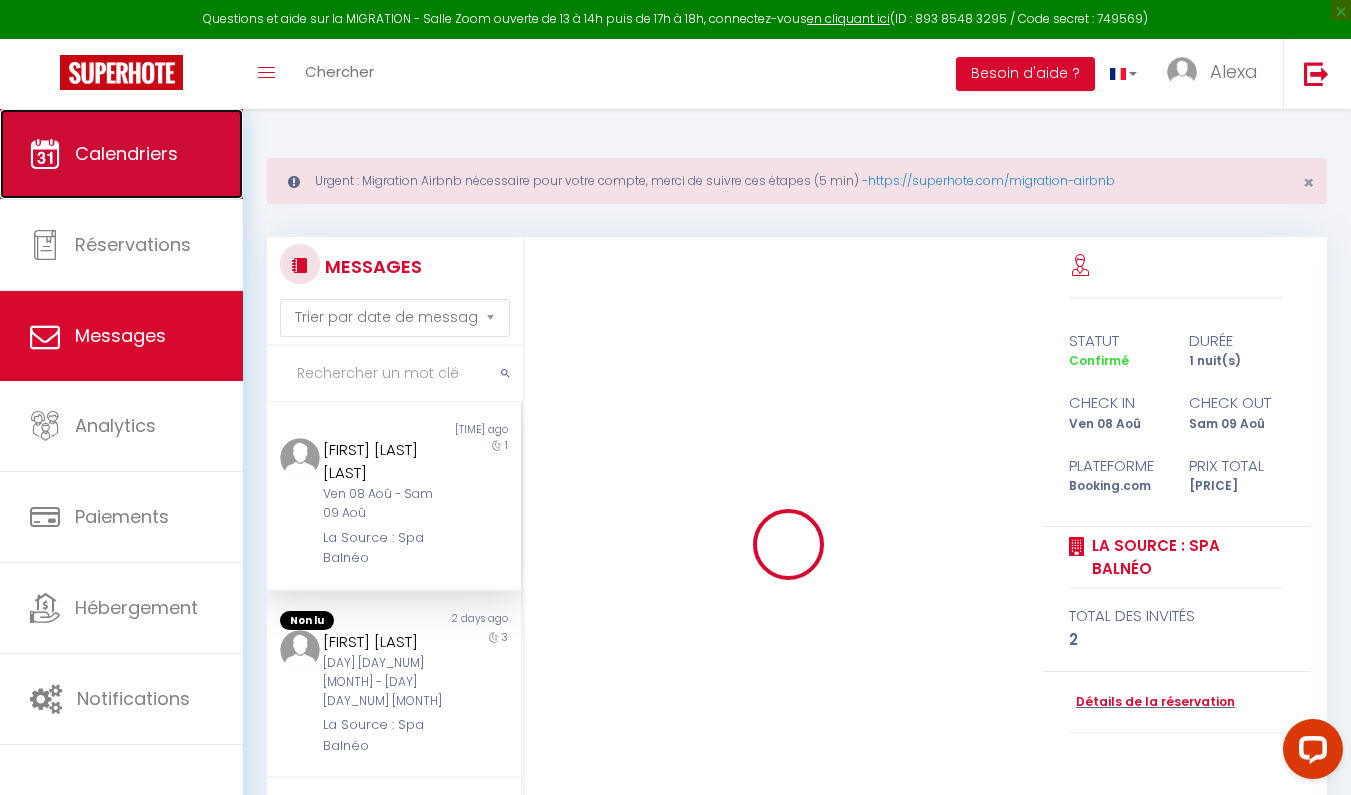 click on "Calendriers" at bounding box center (121, 154) 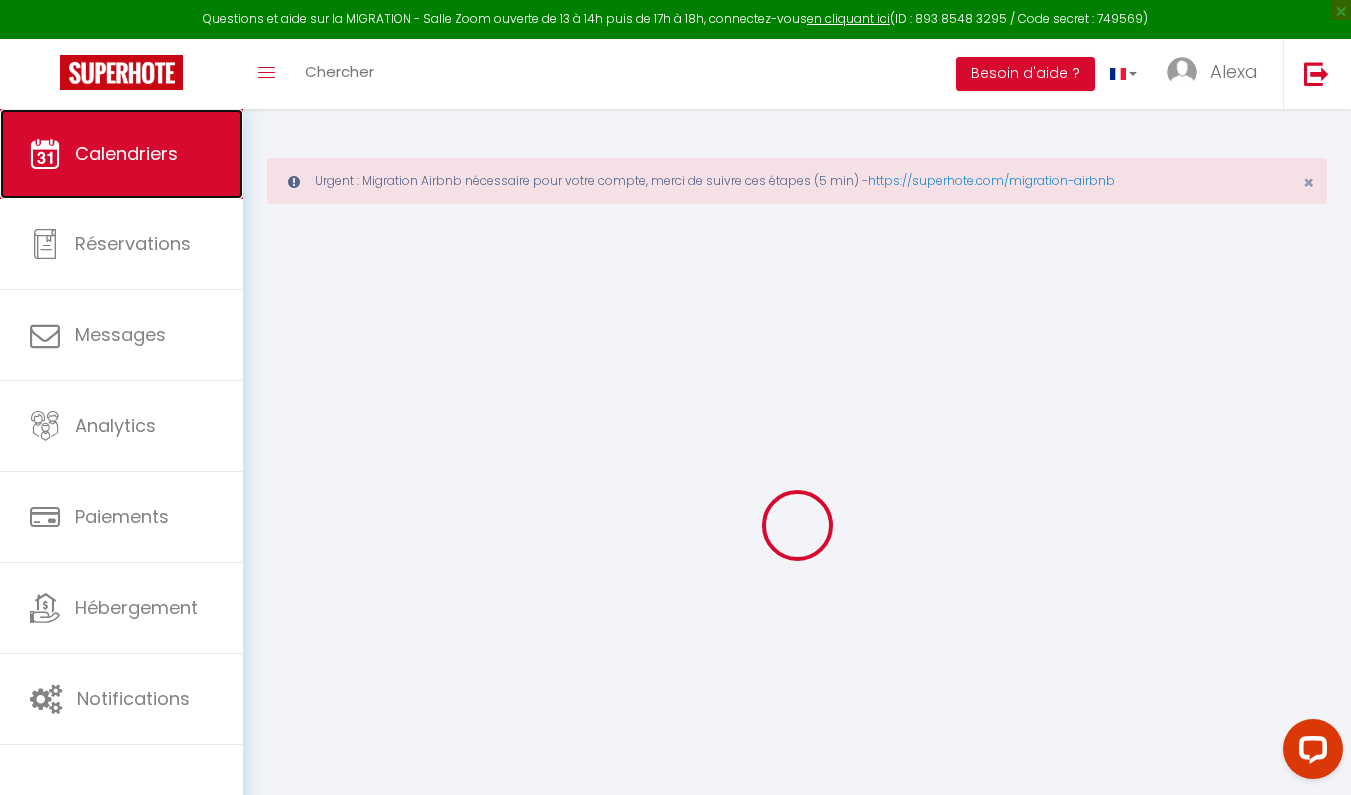 click on "Calendriers" at bounding box center [126, 153] 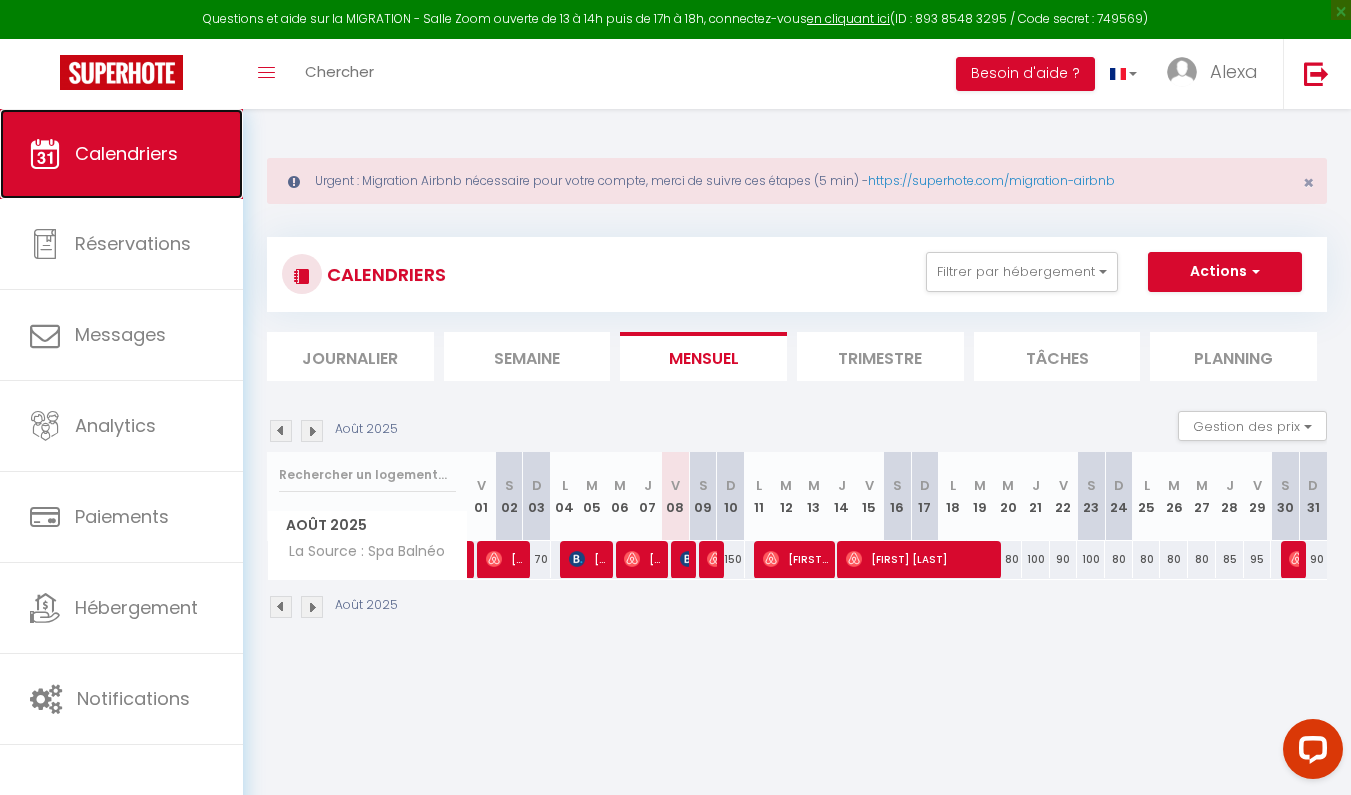 scroll, scrollTop: 109, scrollLeft: 0, axis: vertical 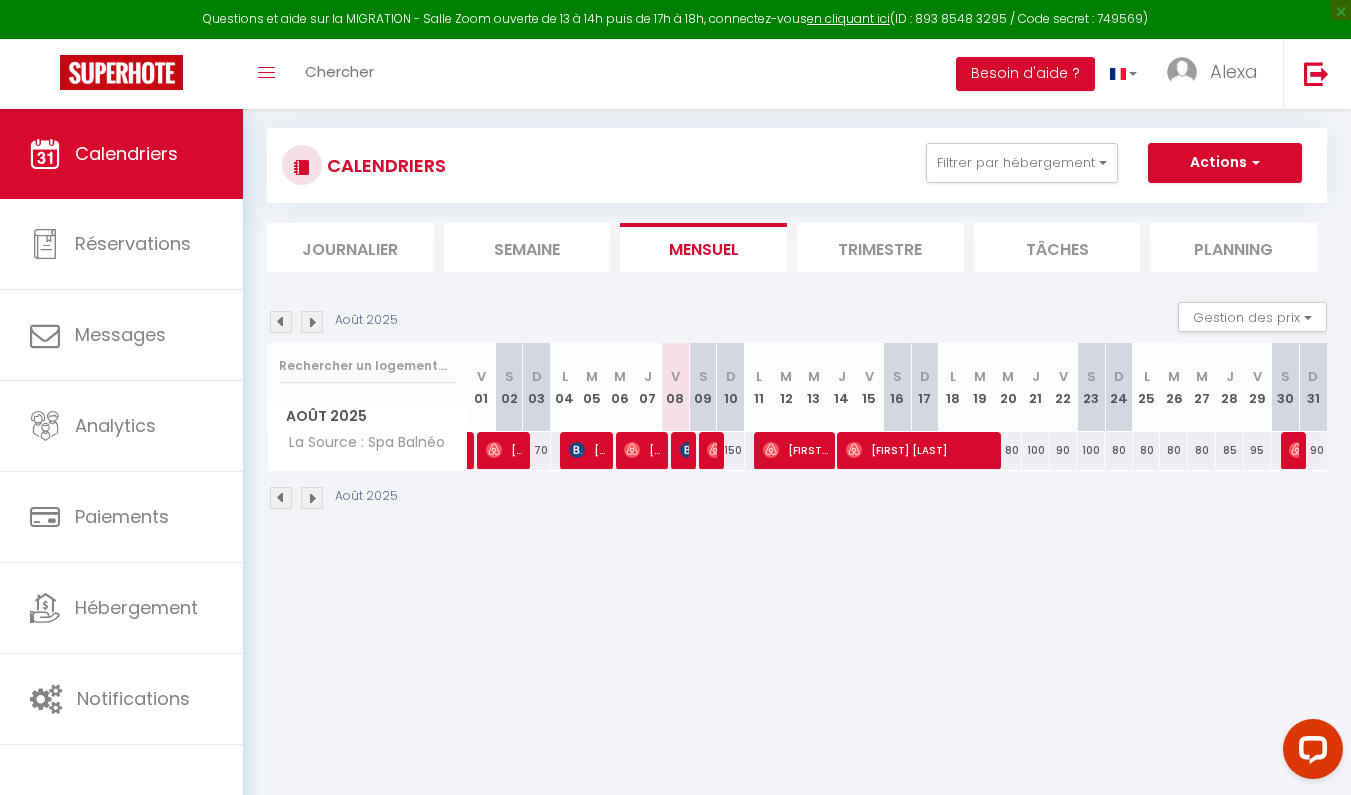 click on "80" at bounding box center [1008, 450] 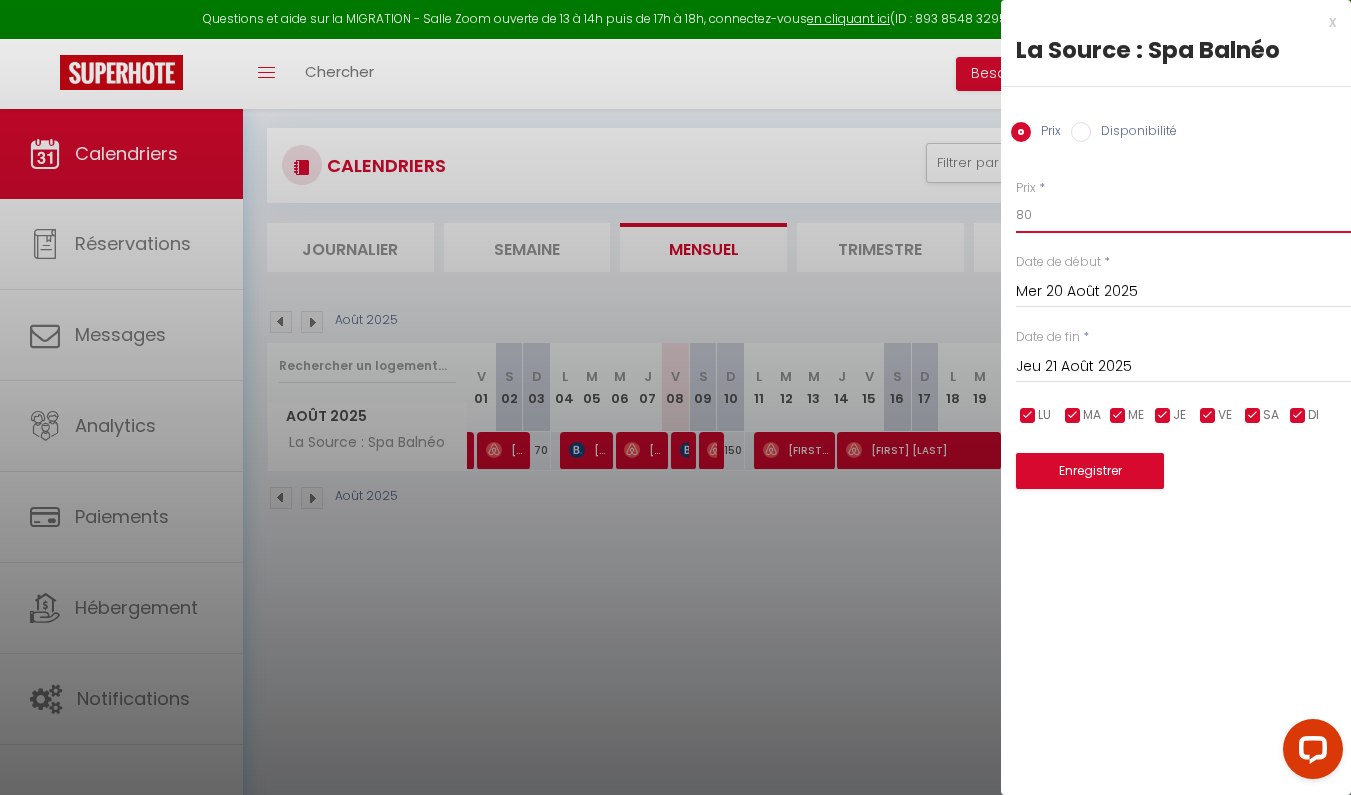 click on "80" at bounding box center (1183, 215) 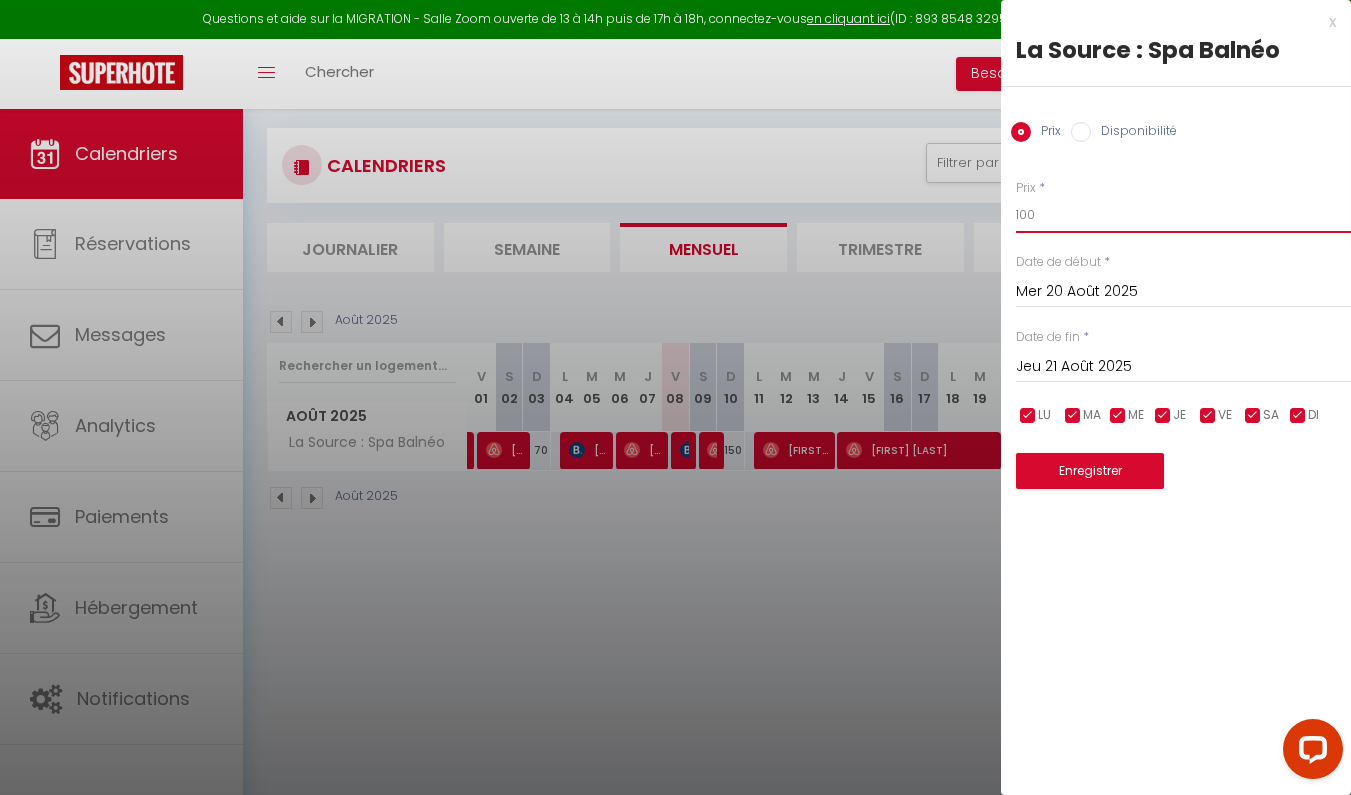 type on "100" 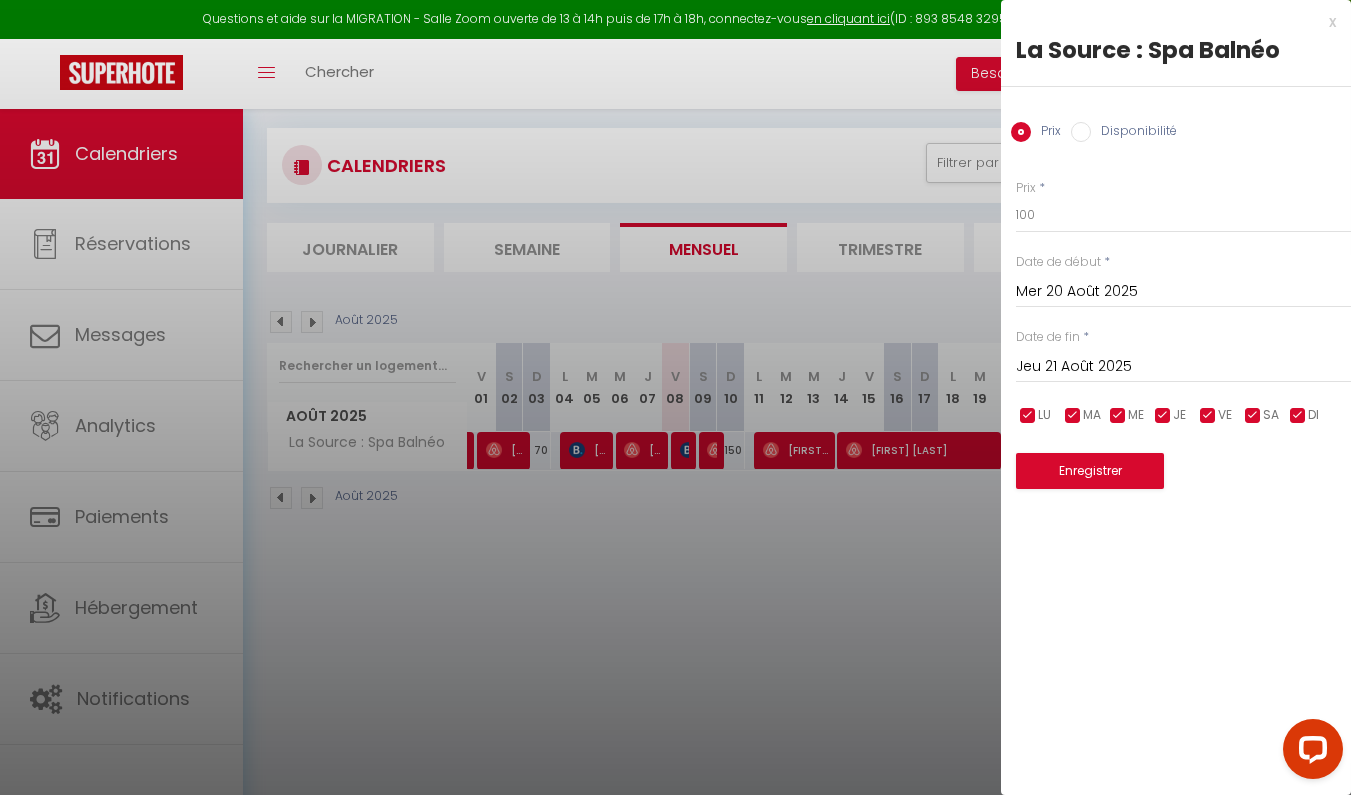 click at bounding box center (1208, 416) 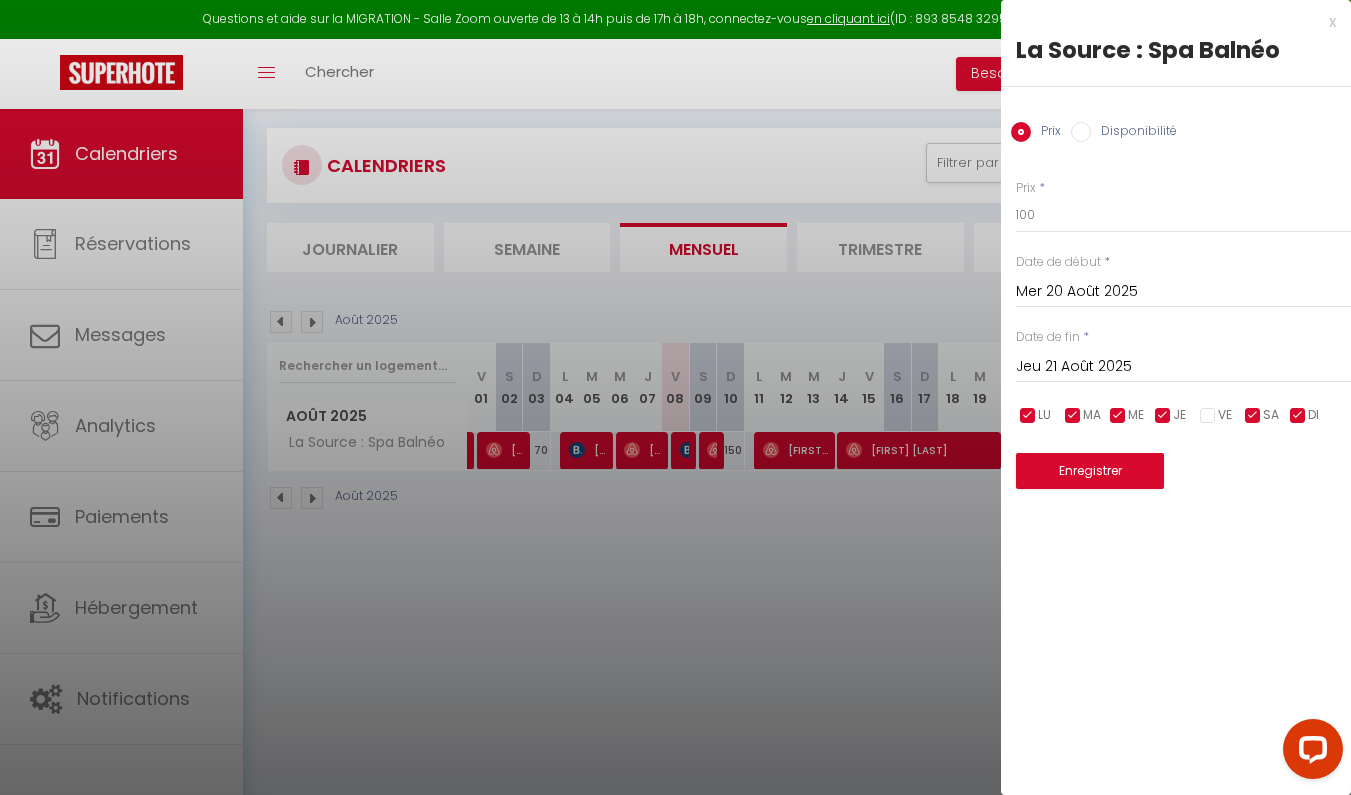 click at bounding box center (1253, 416) 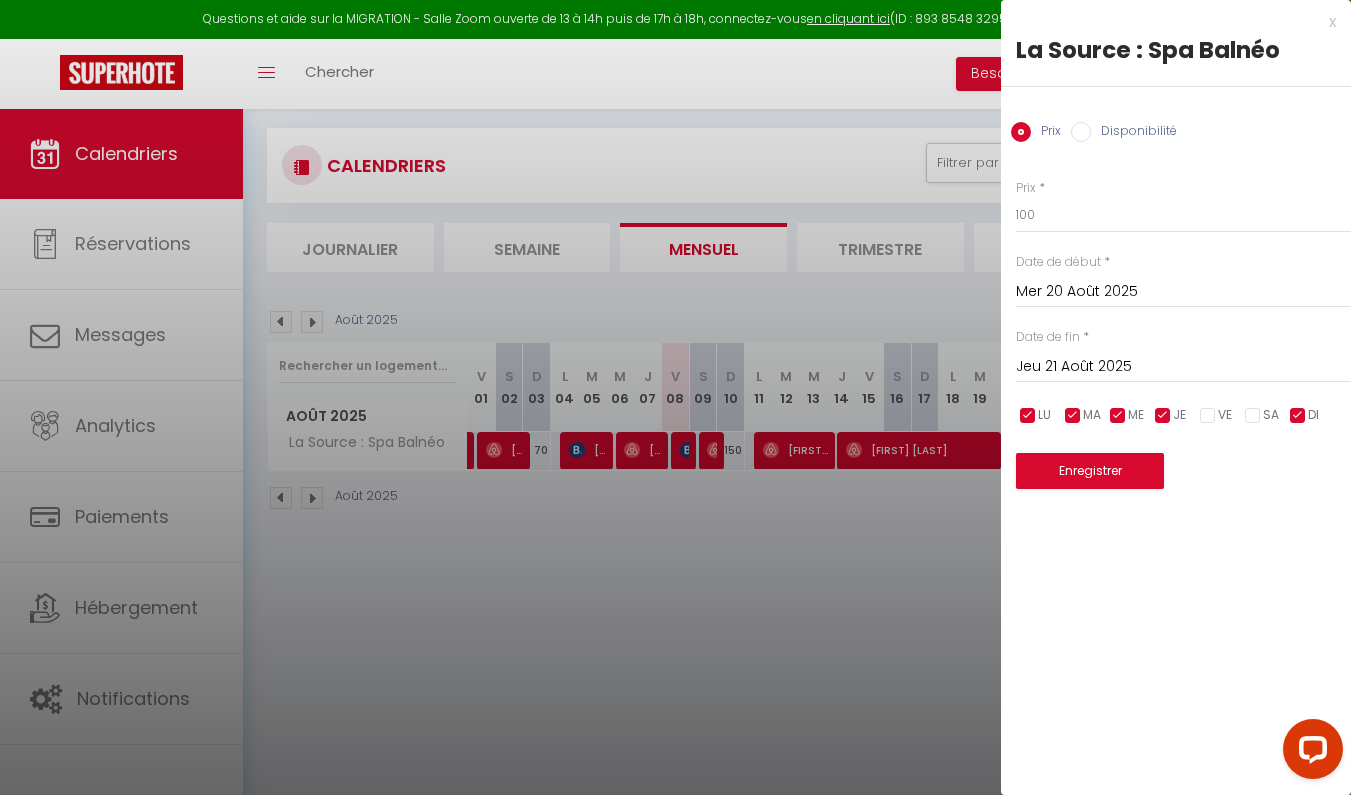 click on "Jeu 21 Août 2025" at bounding box center (1183, 367) 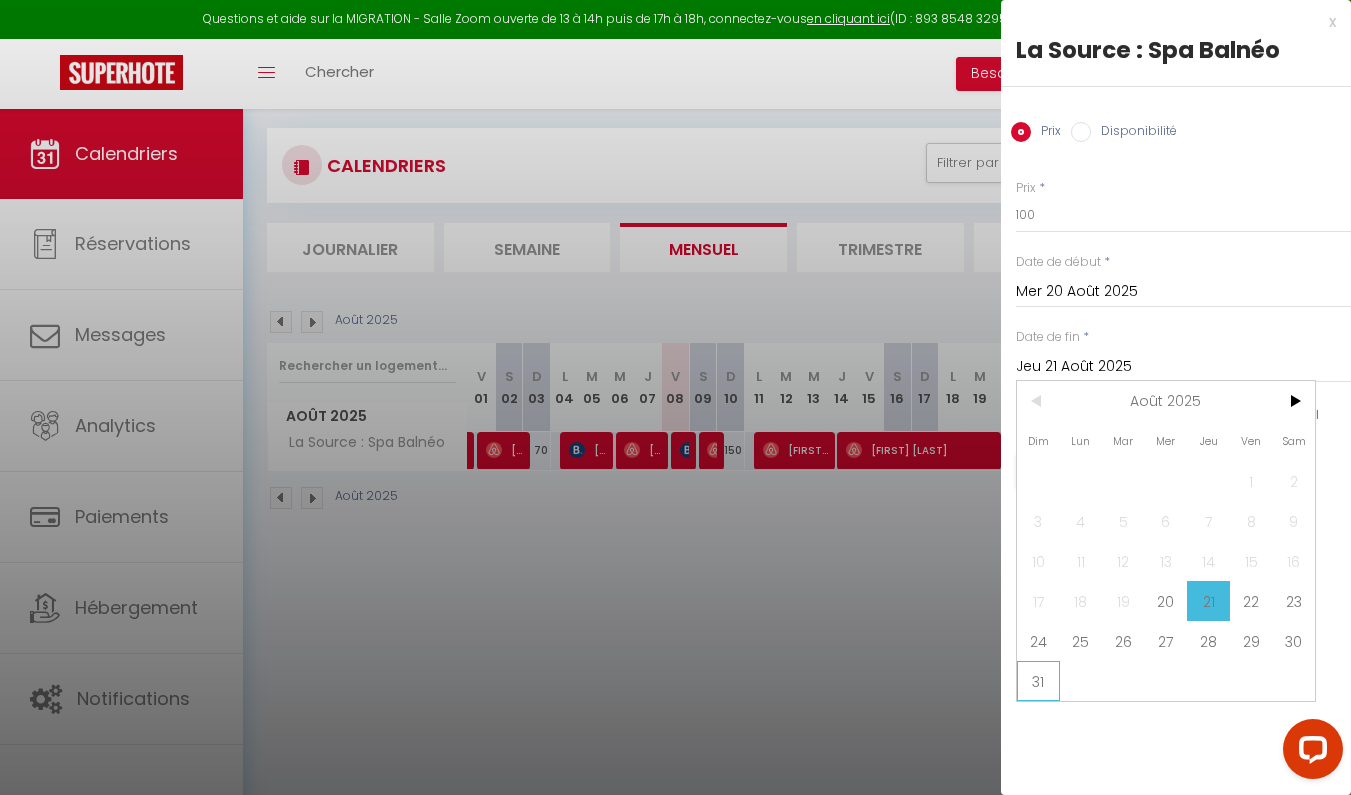 click on "31" at bounding box center [1038, 681] 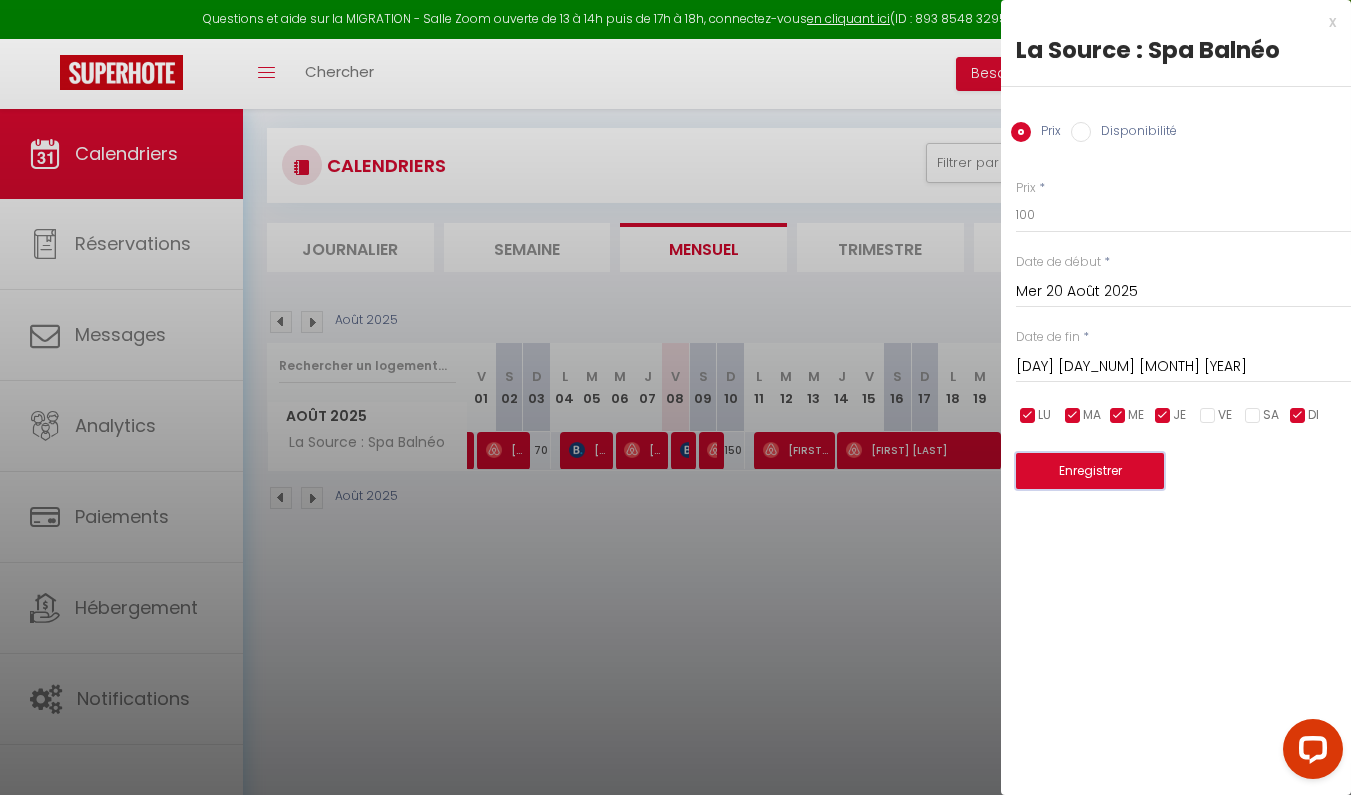 click on "Enregistrer" at bounding box center (1090, 471) 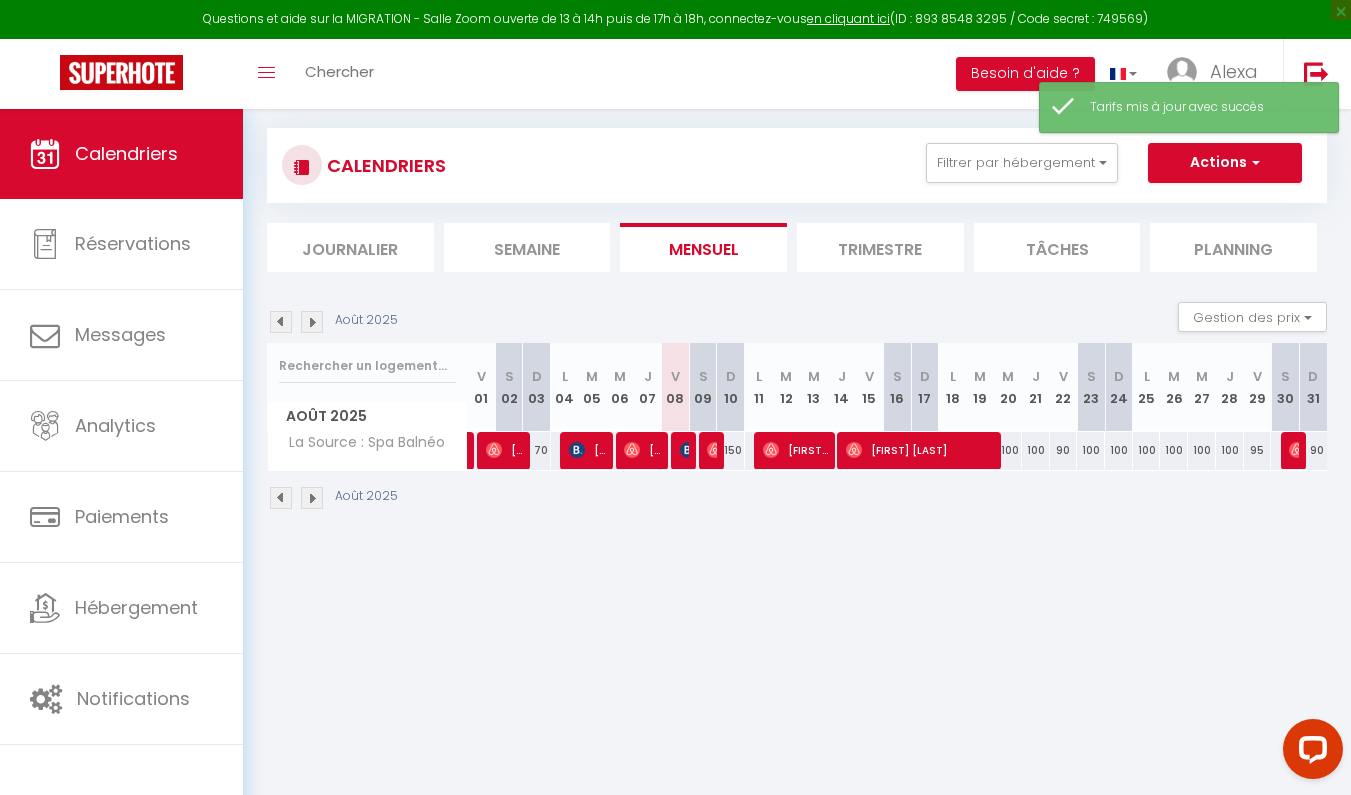 click on "90" at bounding box center (1064, 450) 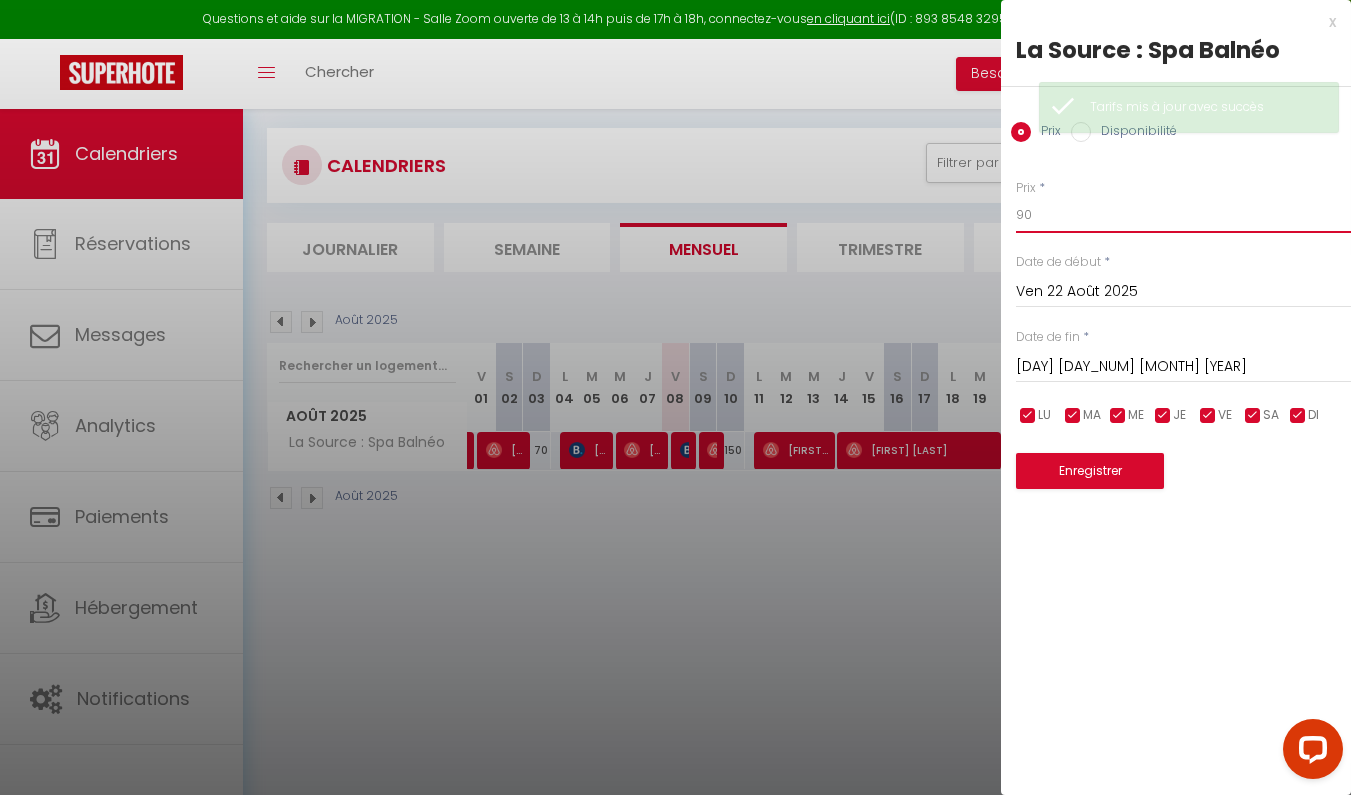 click on "90" at bounding box center (1183, 215) 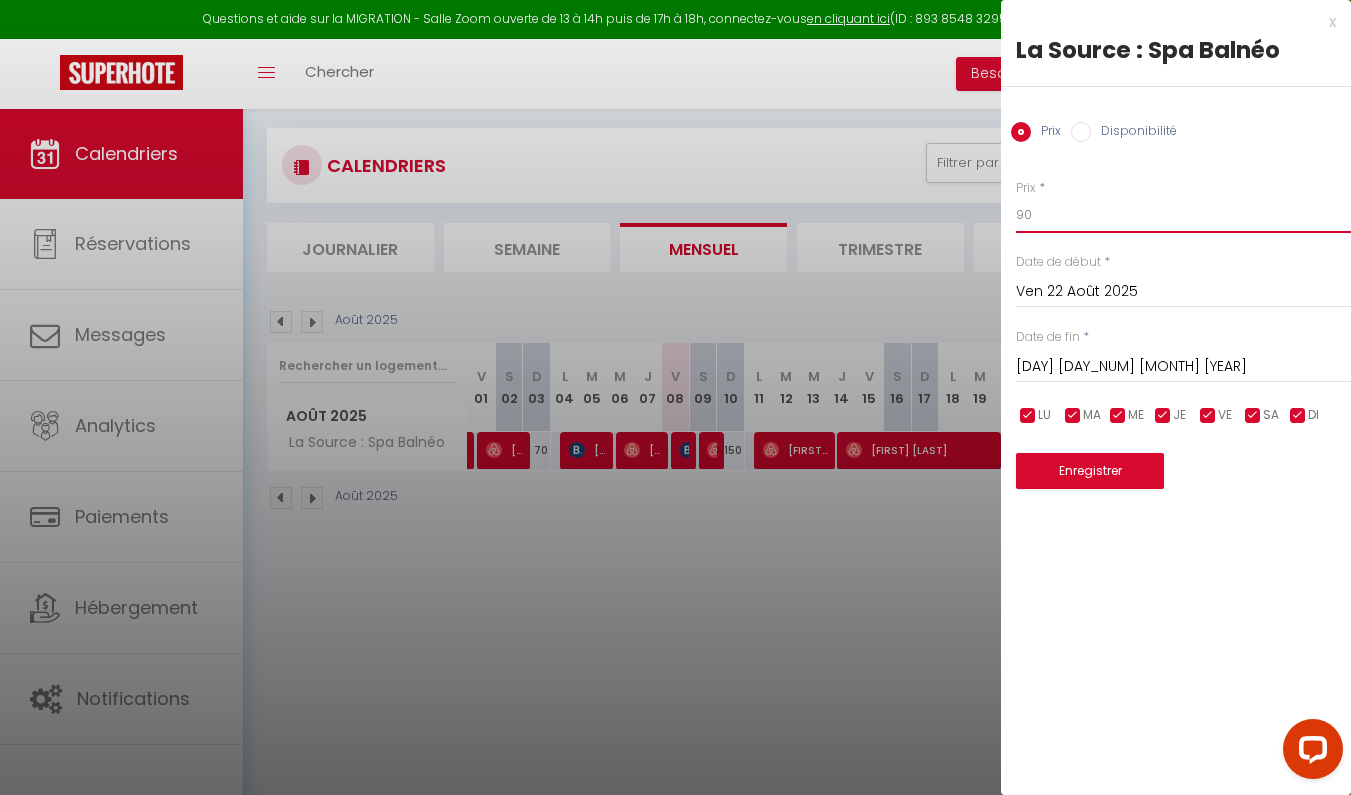 type on "9" 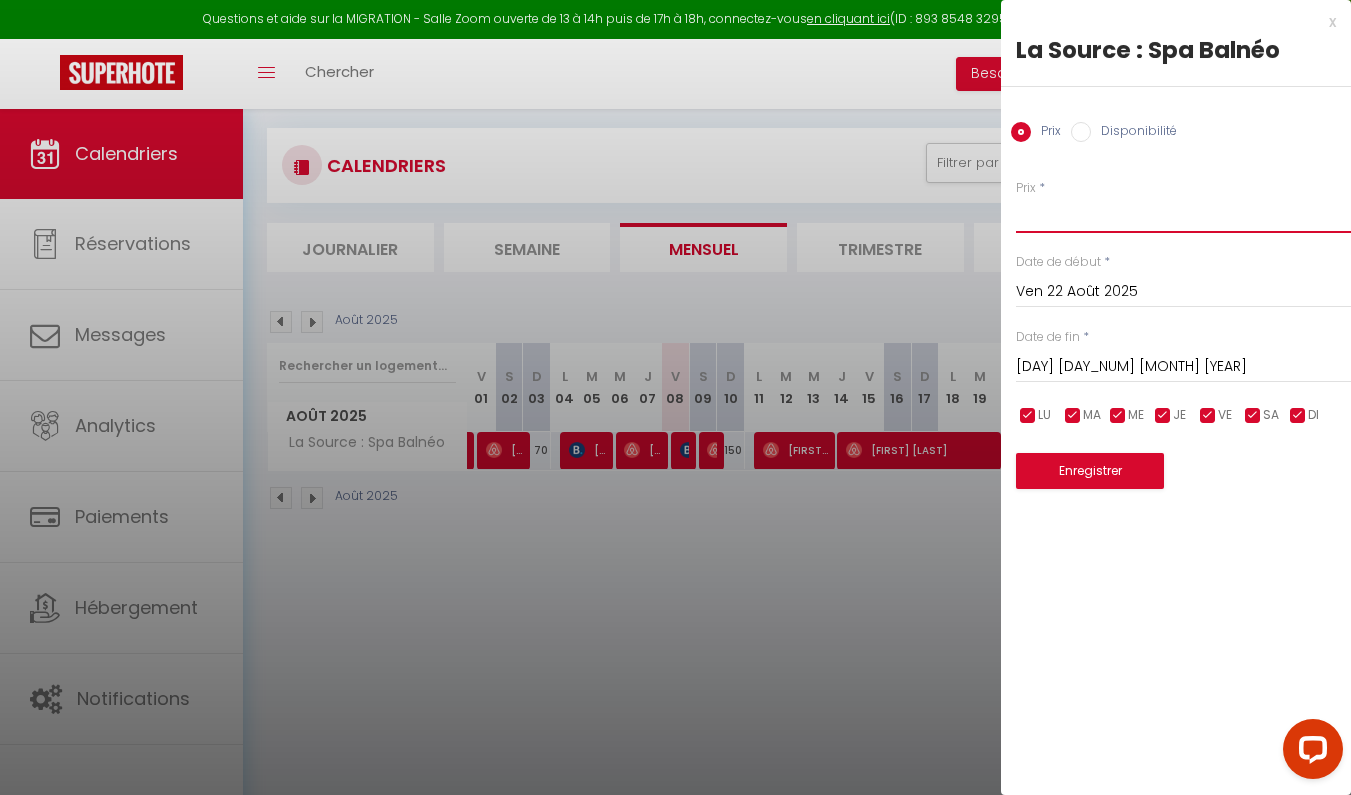 click on "Prix" at bounding box center (1183, 215) 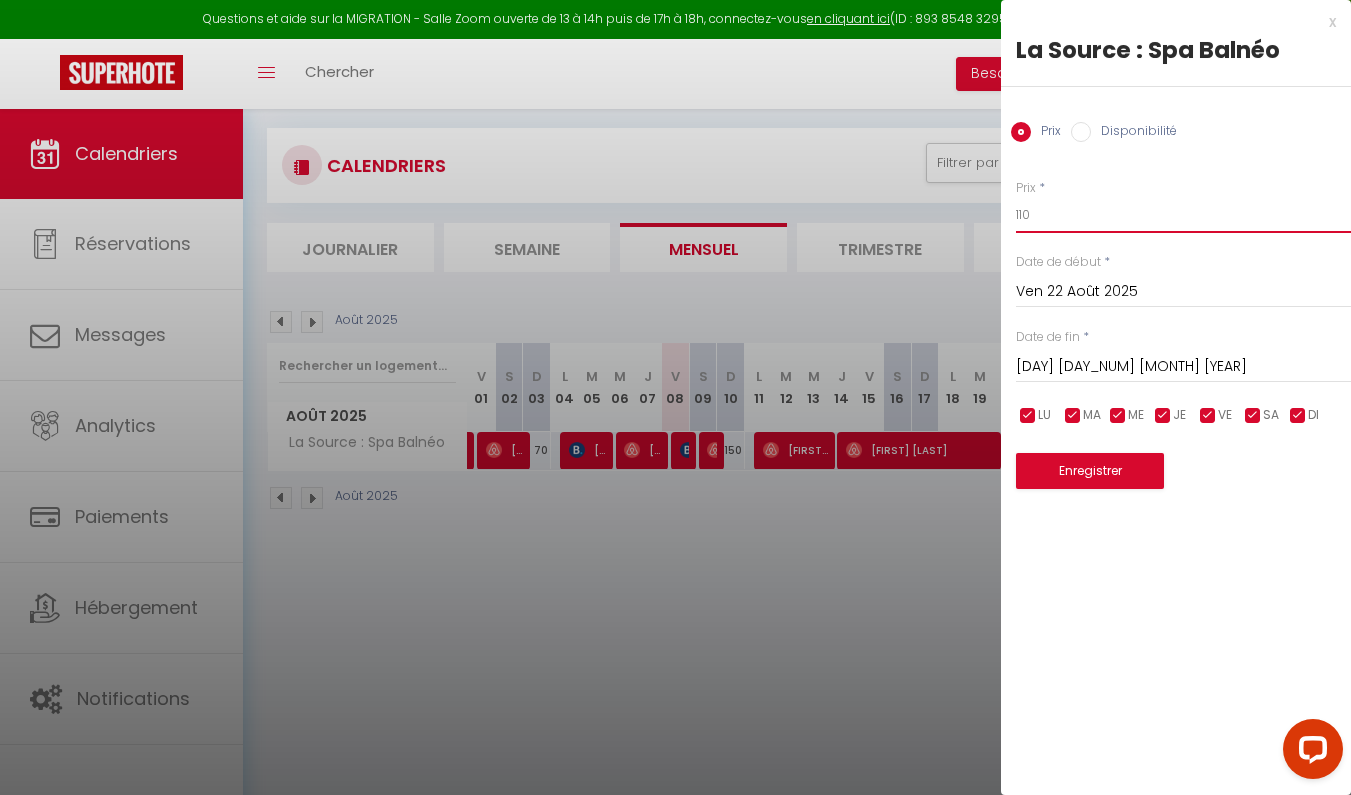 type on "110" 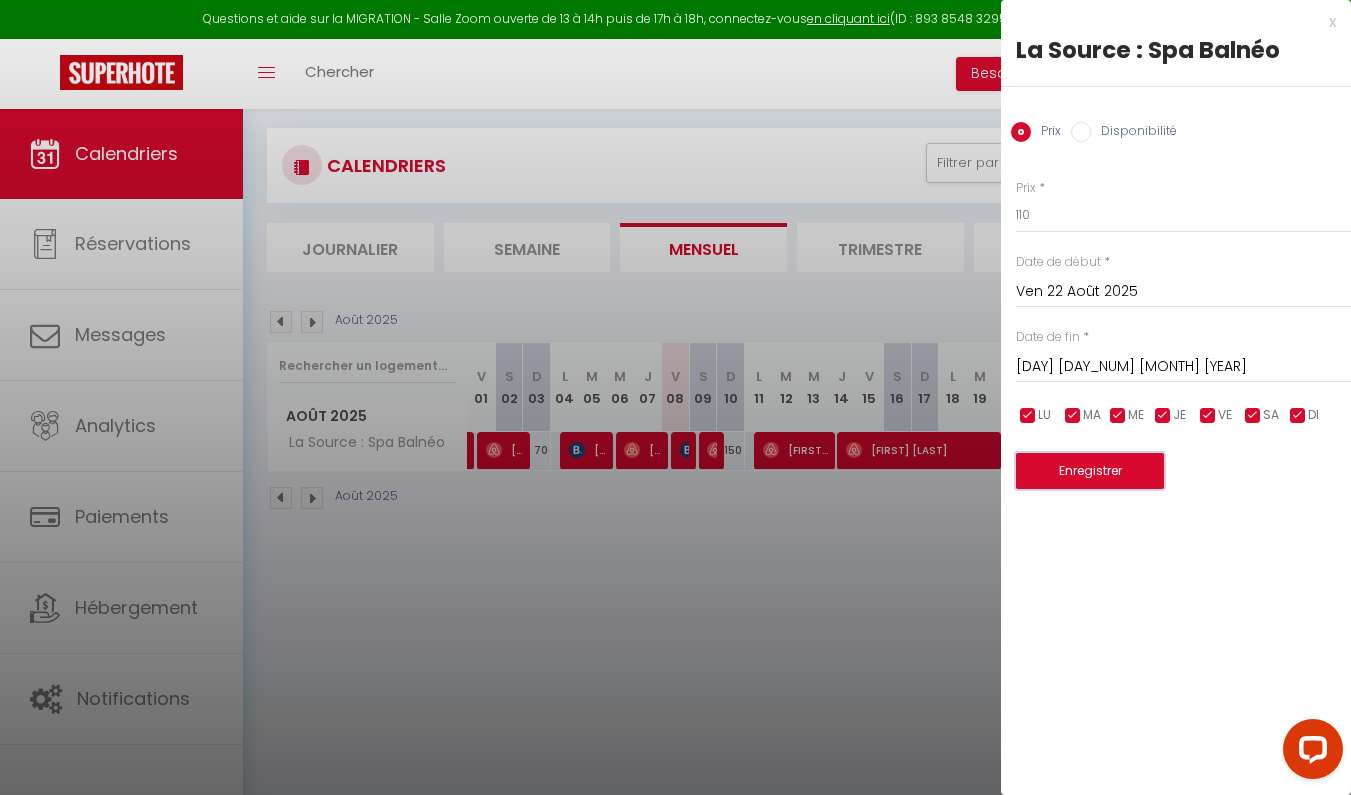 click on "Enregistrer" at bounding box center (1090, 471) 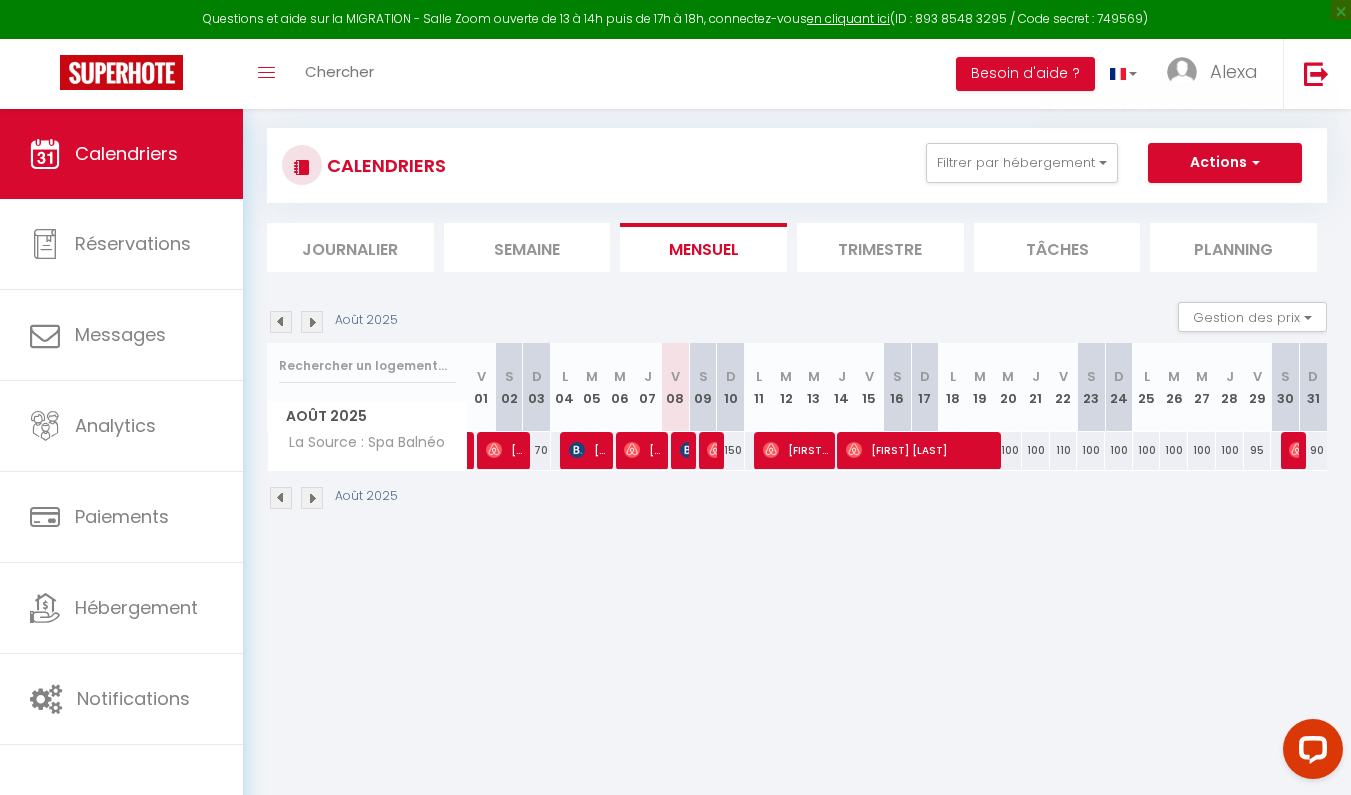 click on "110" at bounding box center (1064, 450) 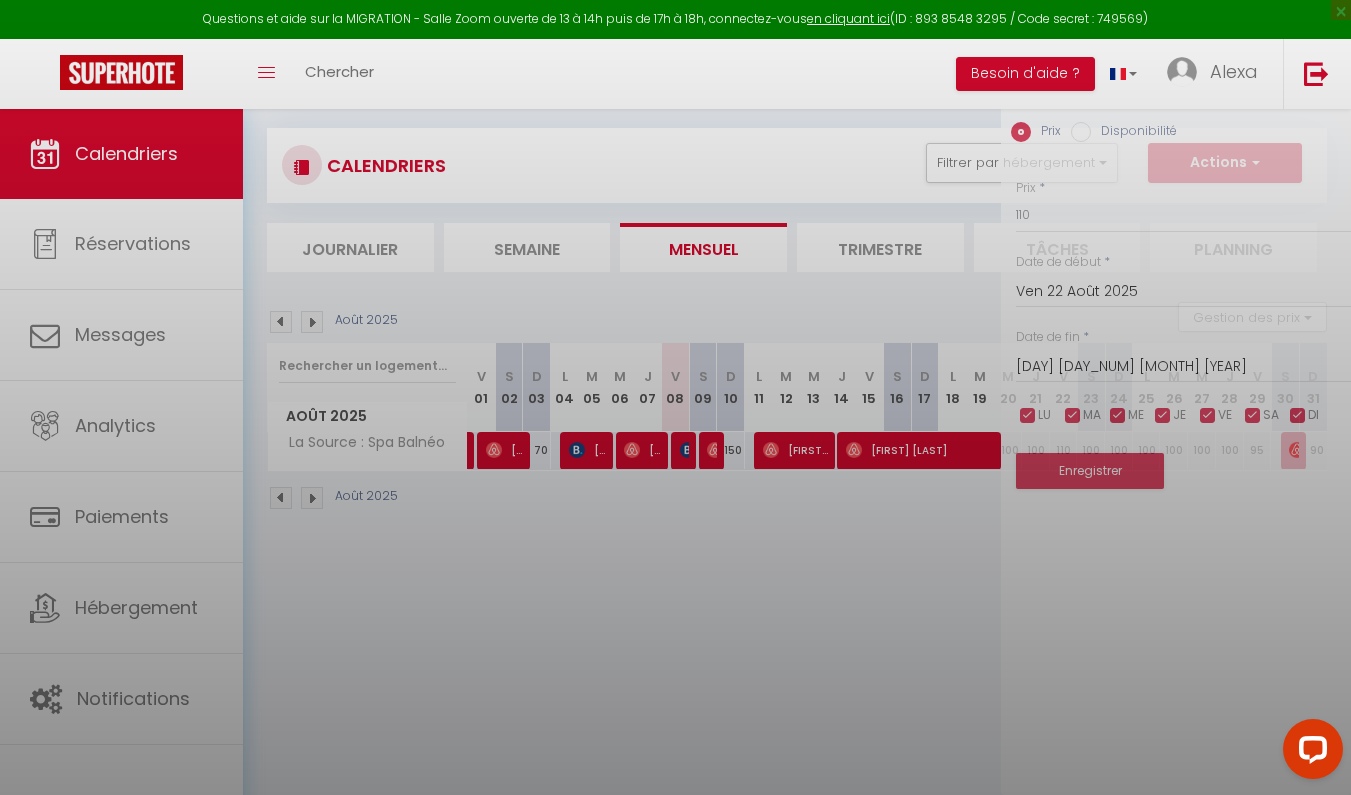 click at bounding box center (675, 397) 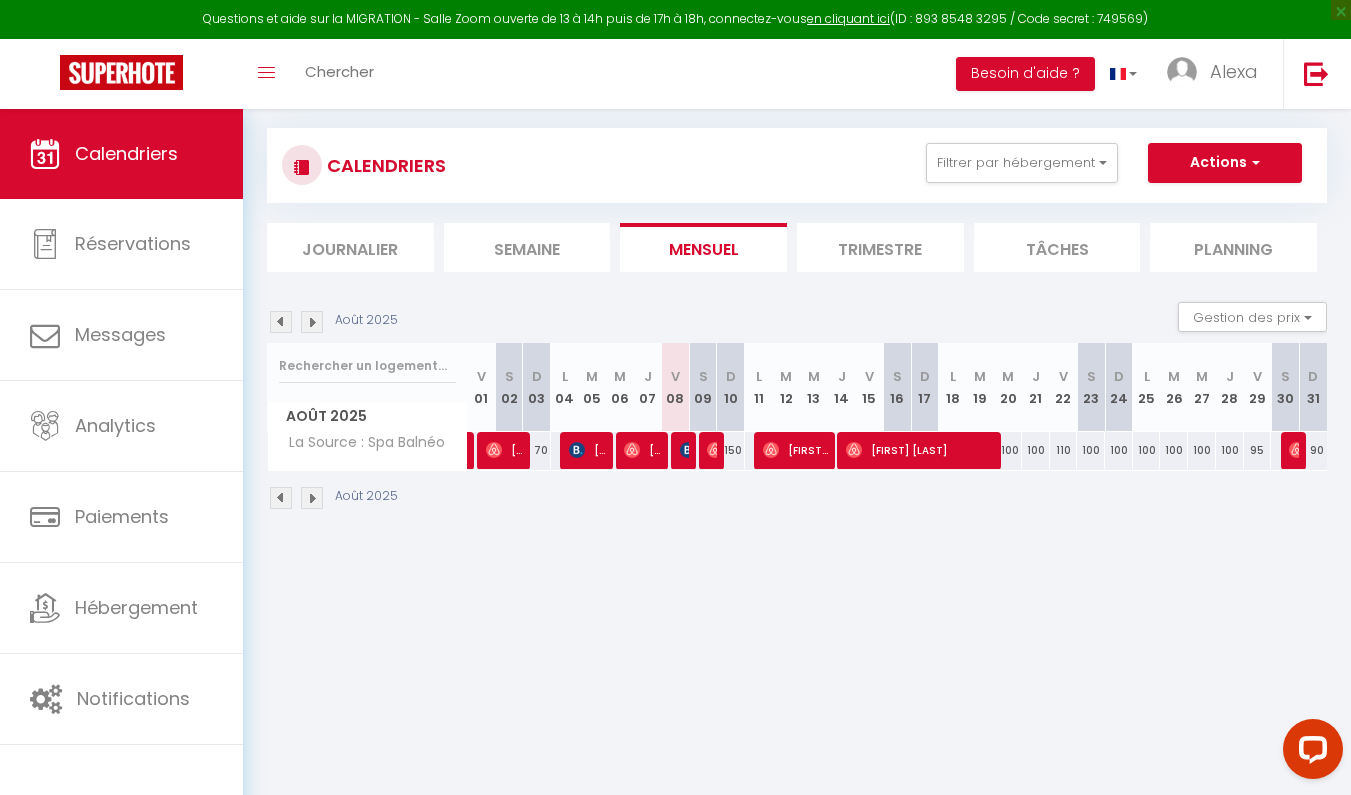 click on "110" at bounding box center [1064, 450] 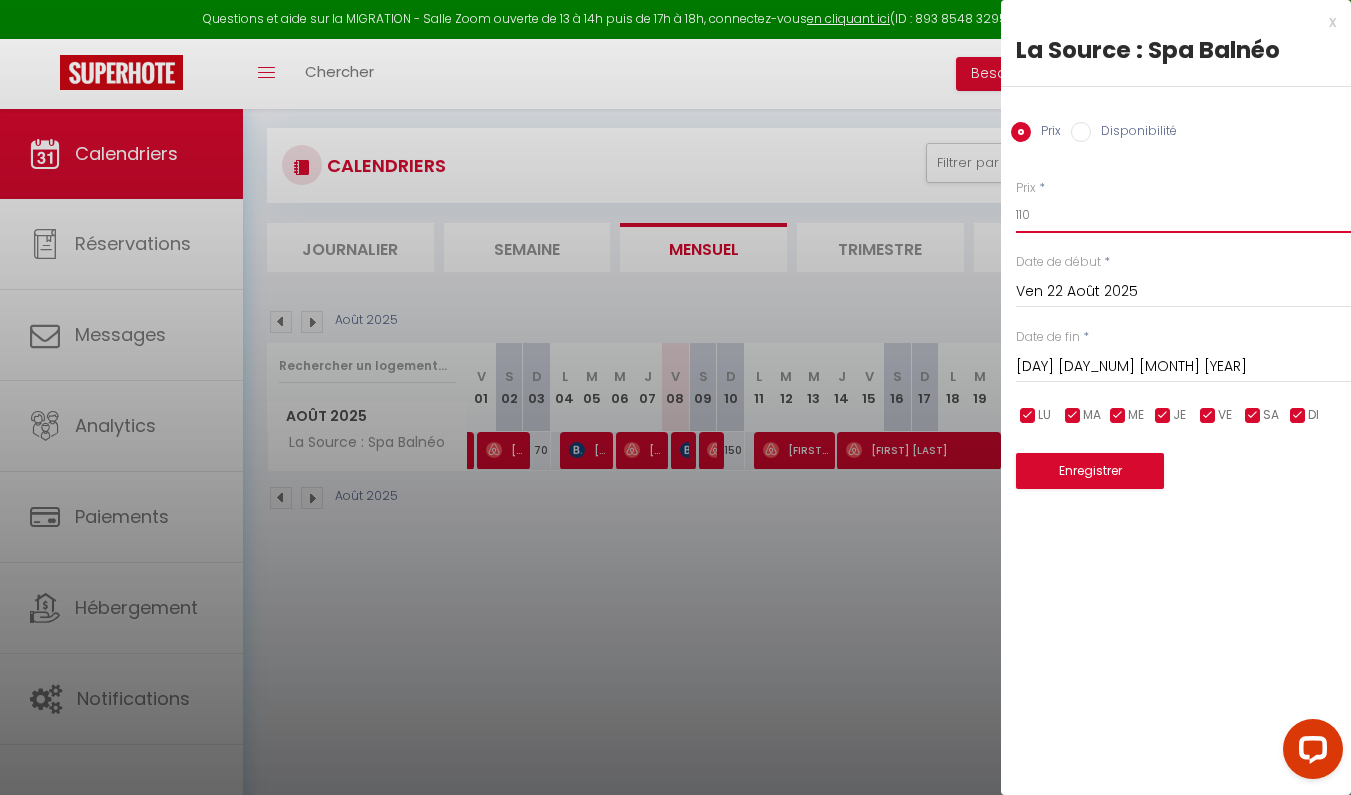 click on "110" at bounding box center [1183, 215] 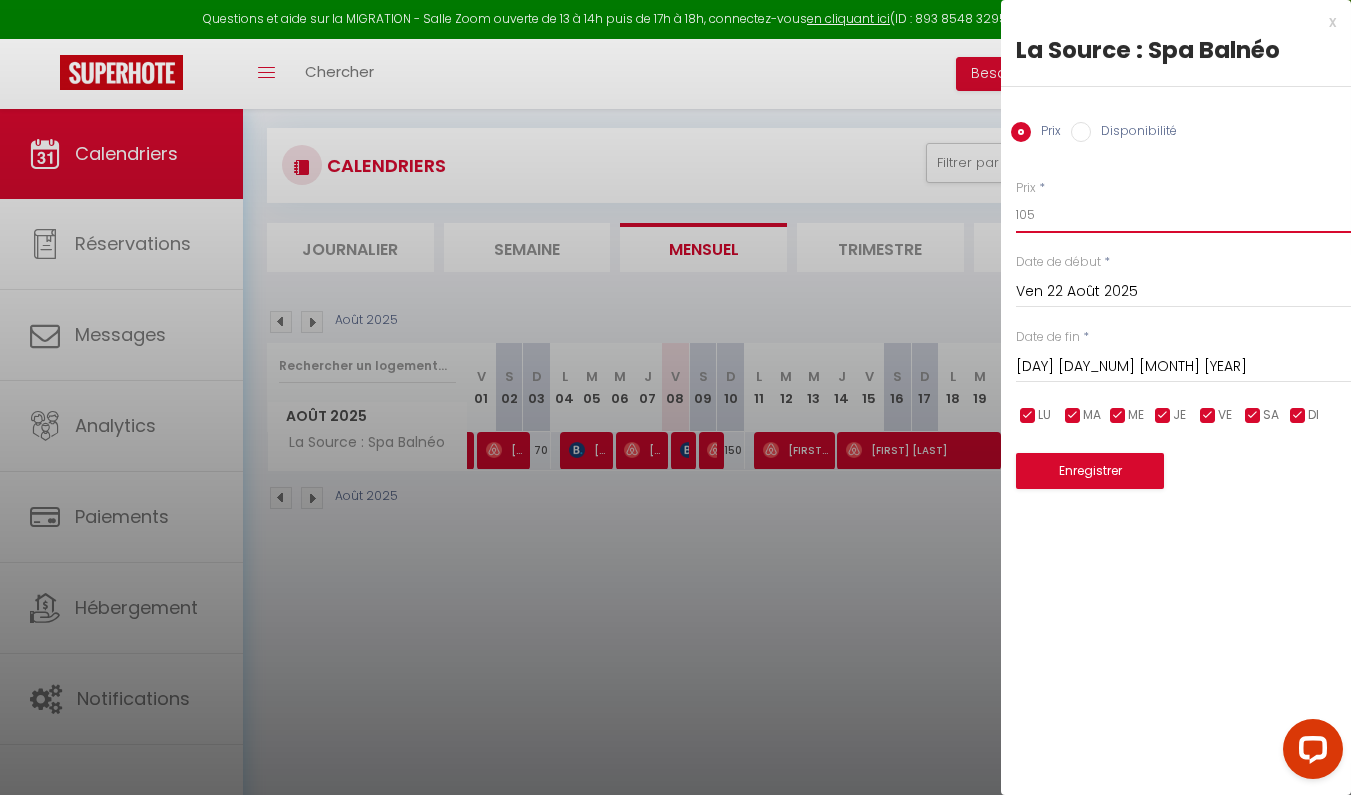 type on "105" 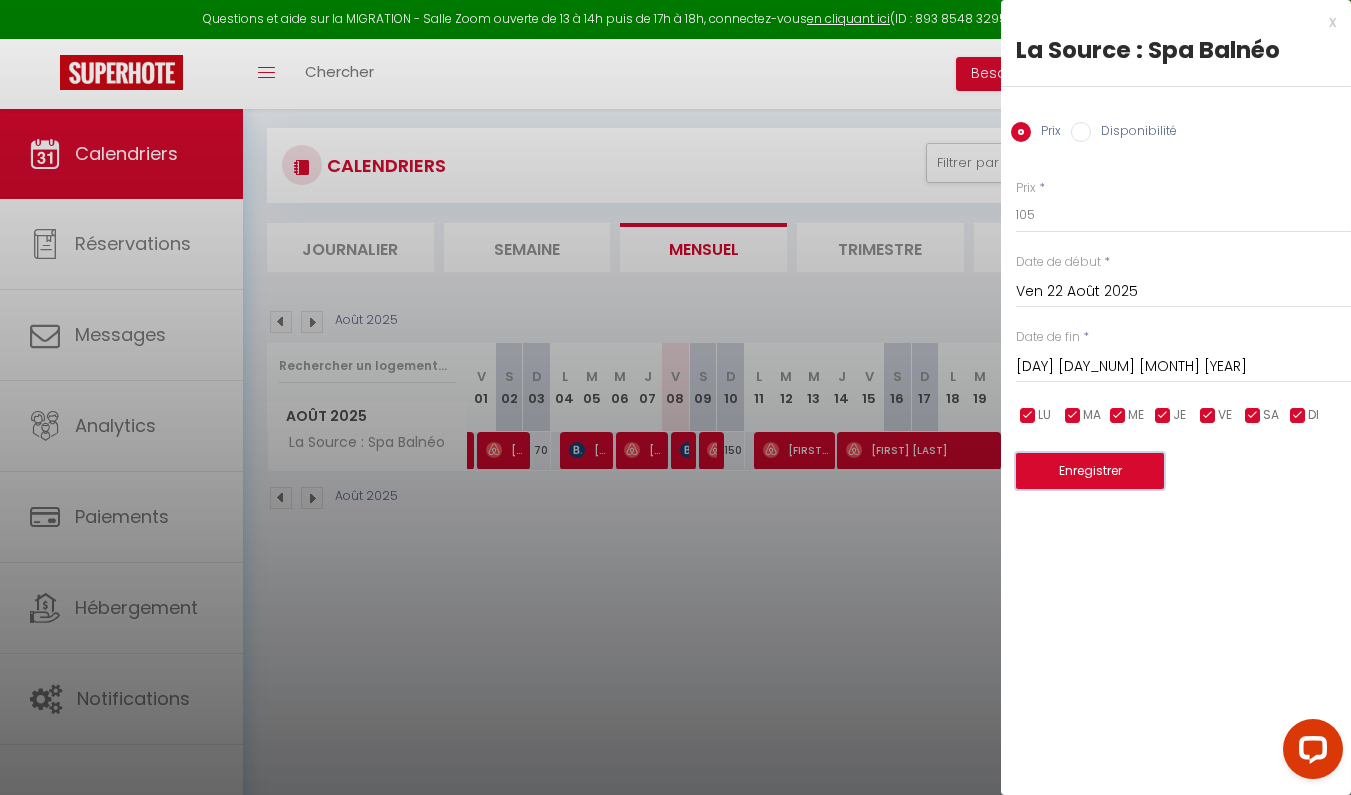 click on "Enregistrer" at bounding box center [1090, 471] 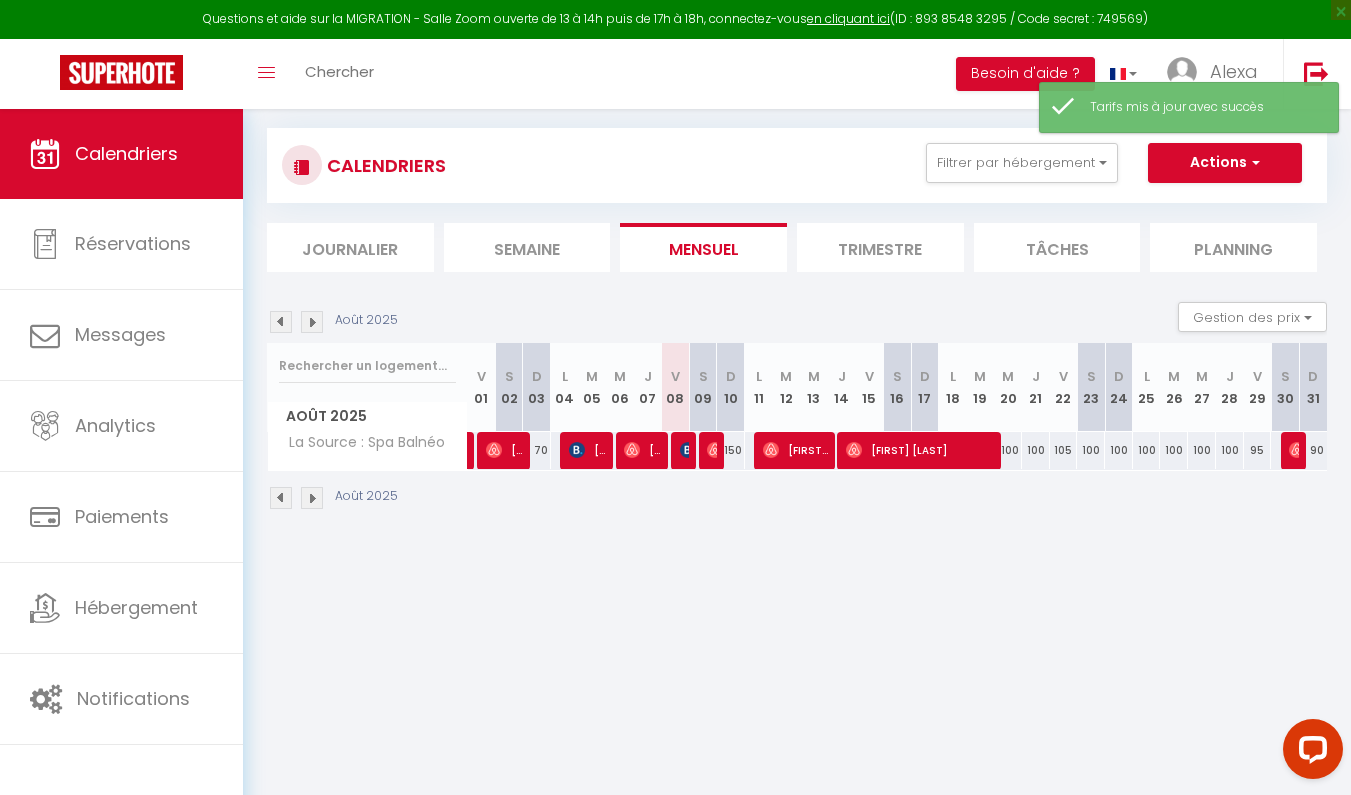 click on "100" at bounding box center [1091, 450] 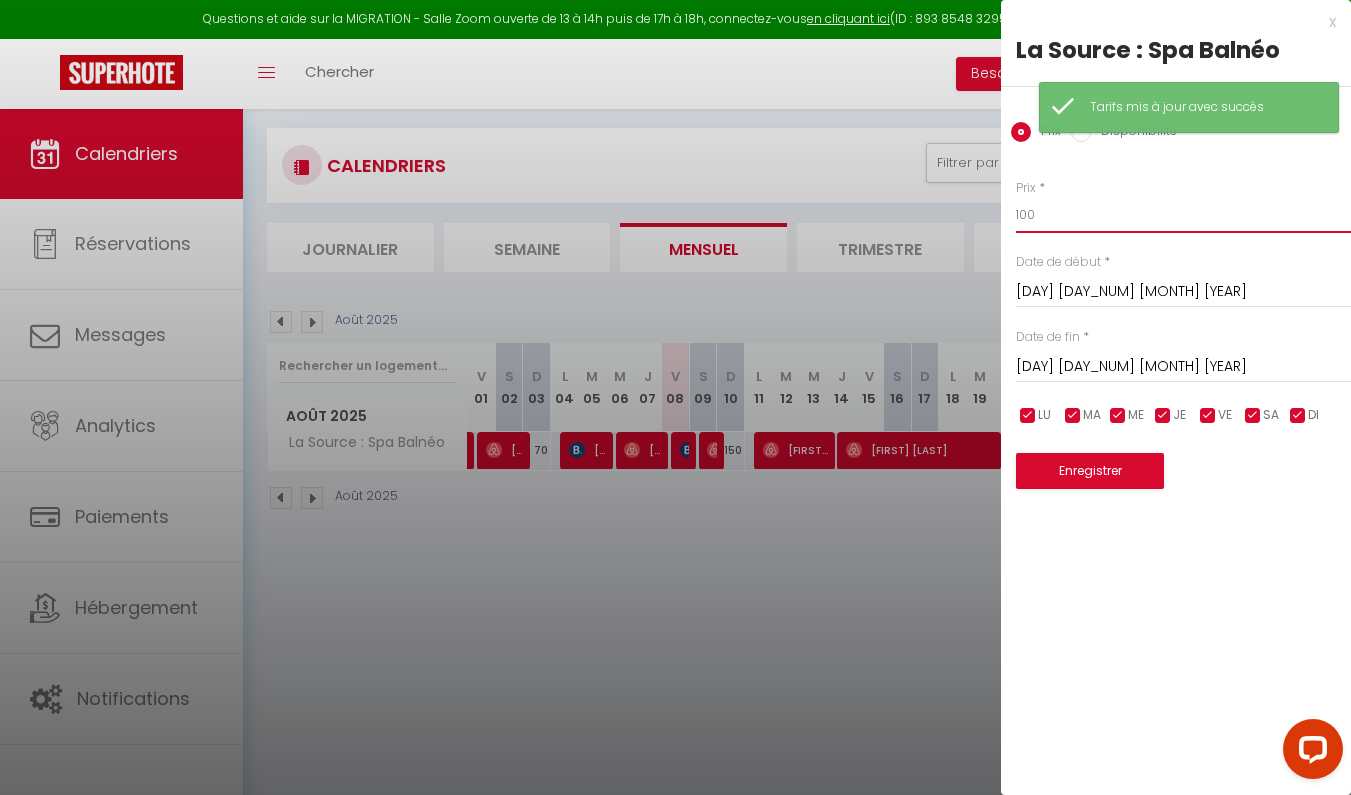 click on "100" at bounding box center [1183, 215] 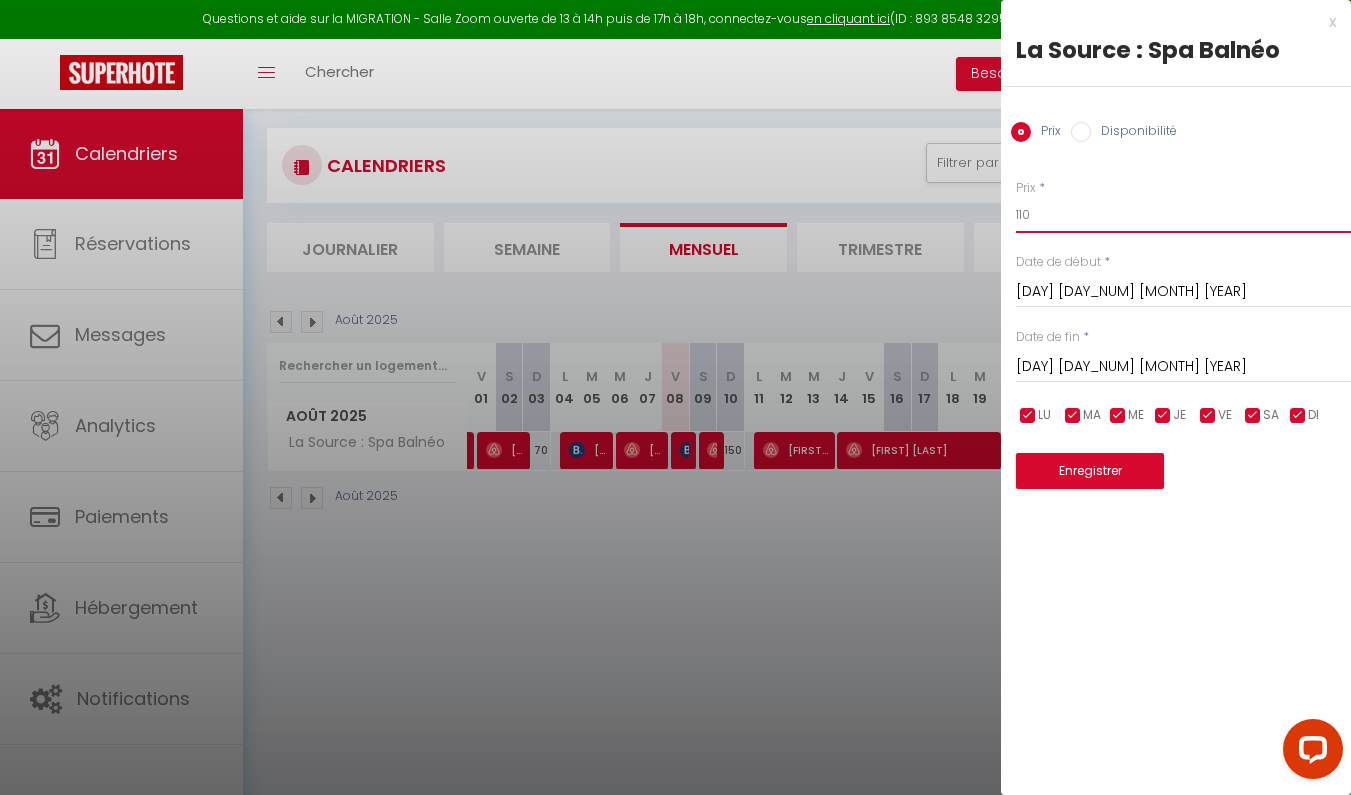 type on "110" 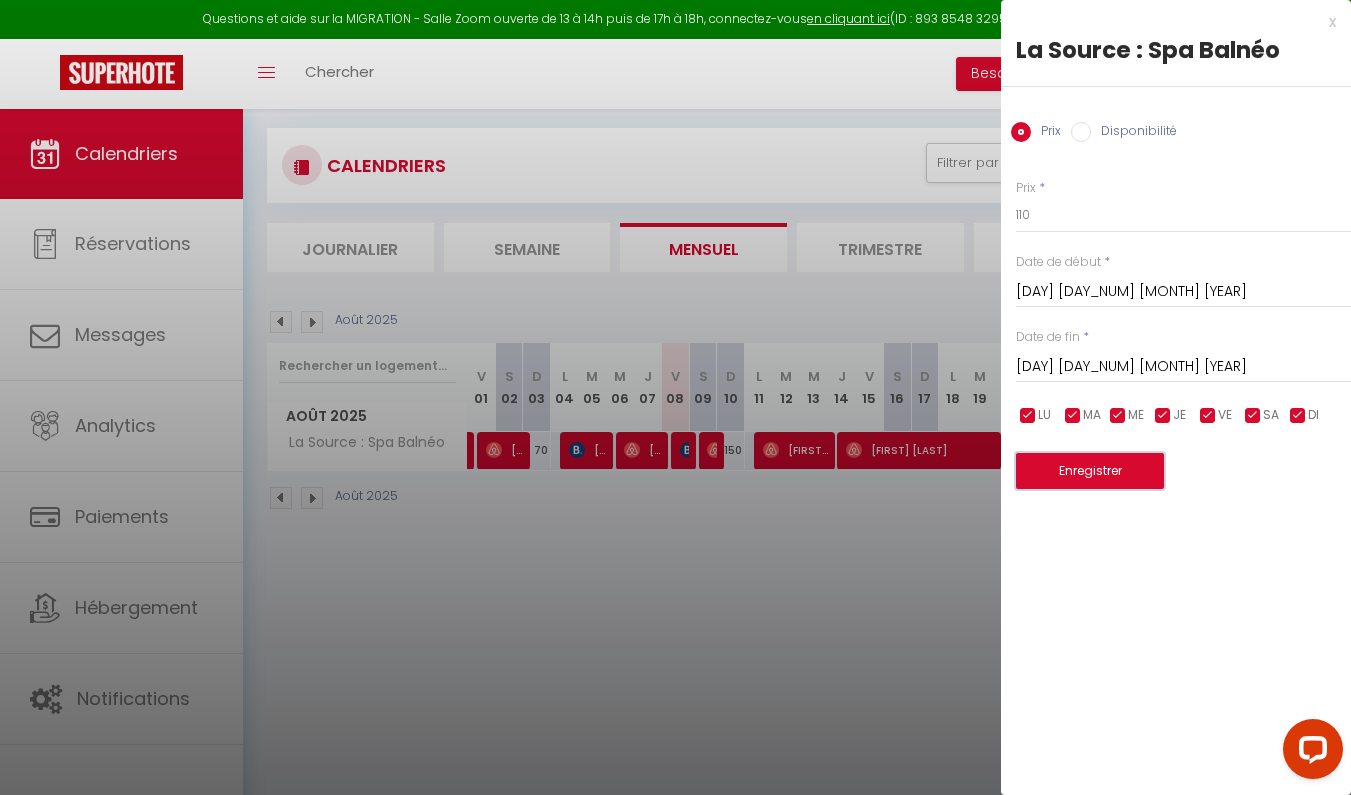click on "Enregistrer" at bounding box center [1090, 471] 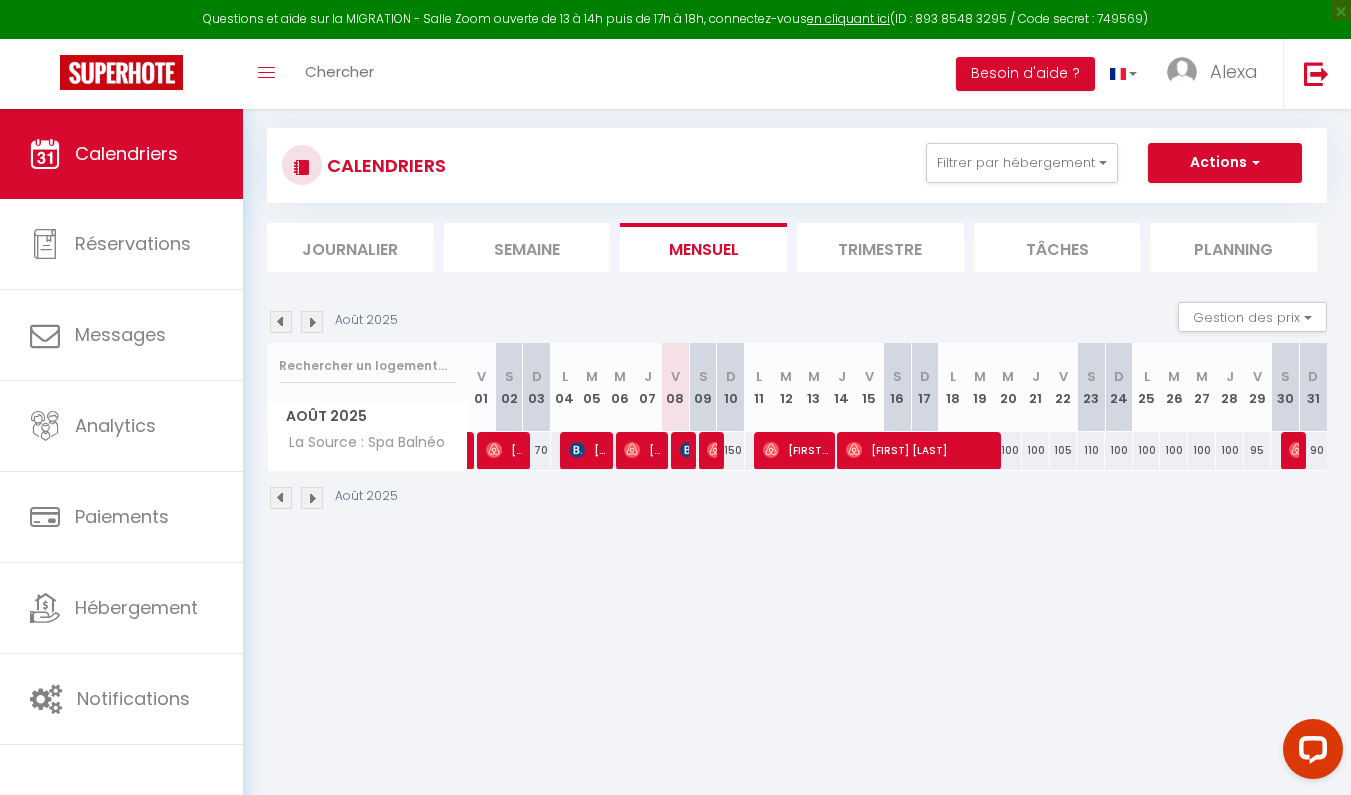 click on "95" at bounding box center [1258, 450] 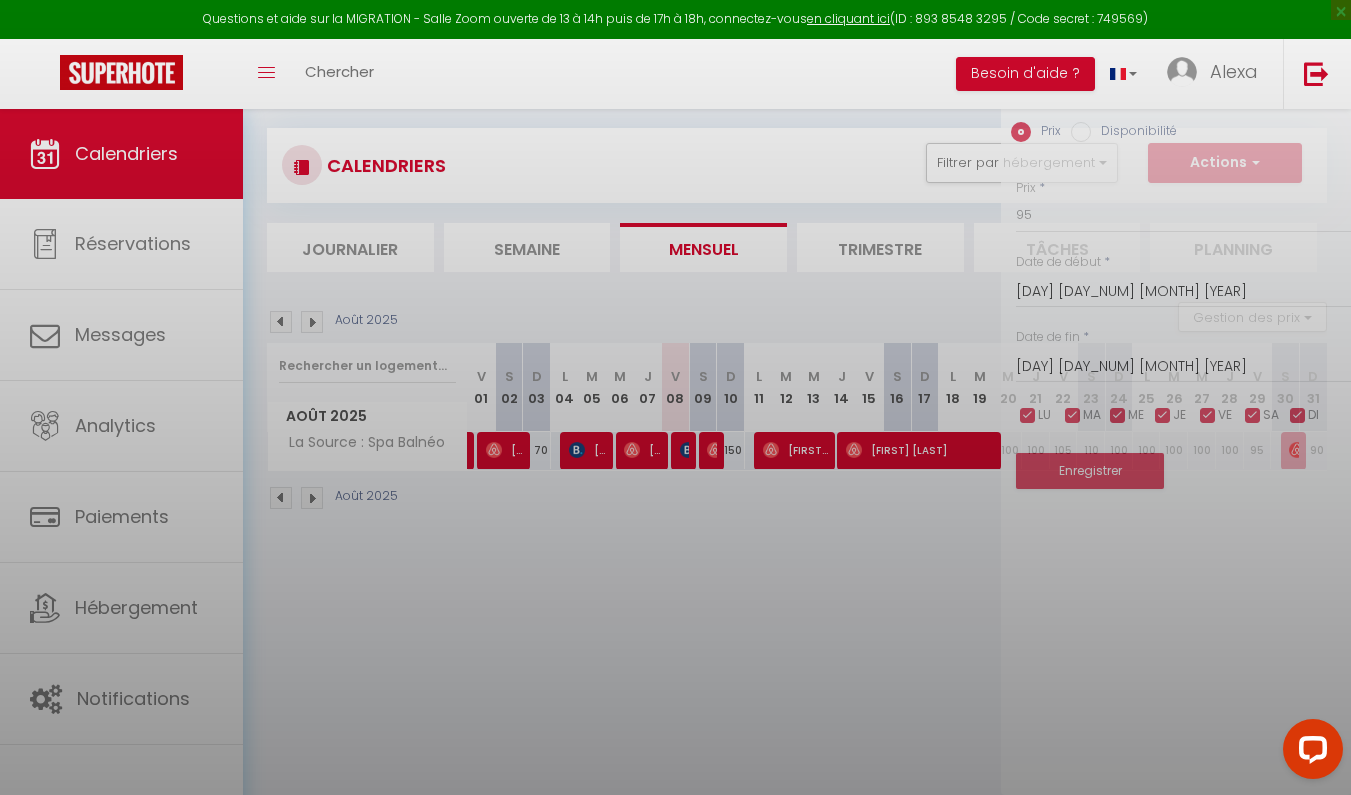 click at bounding box center (675, 397) 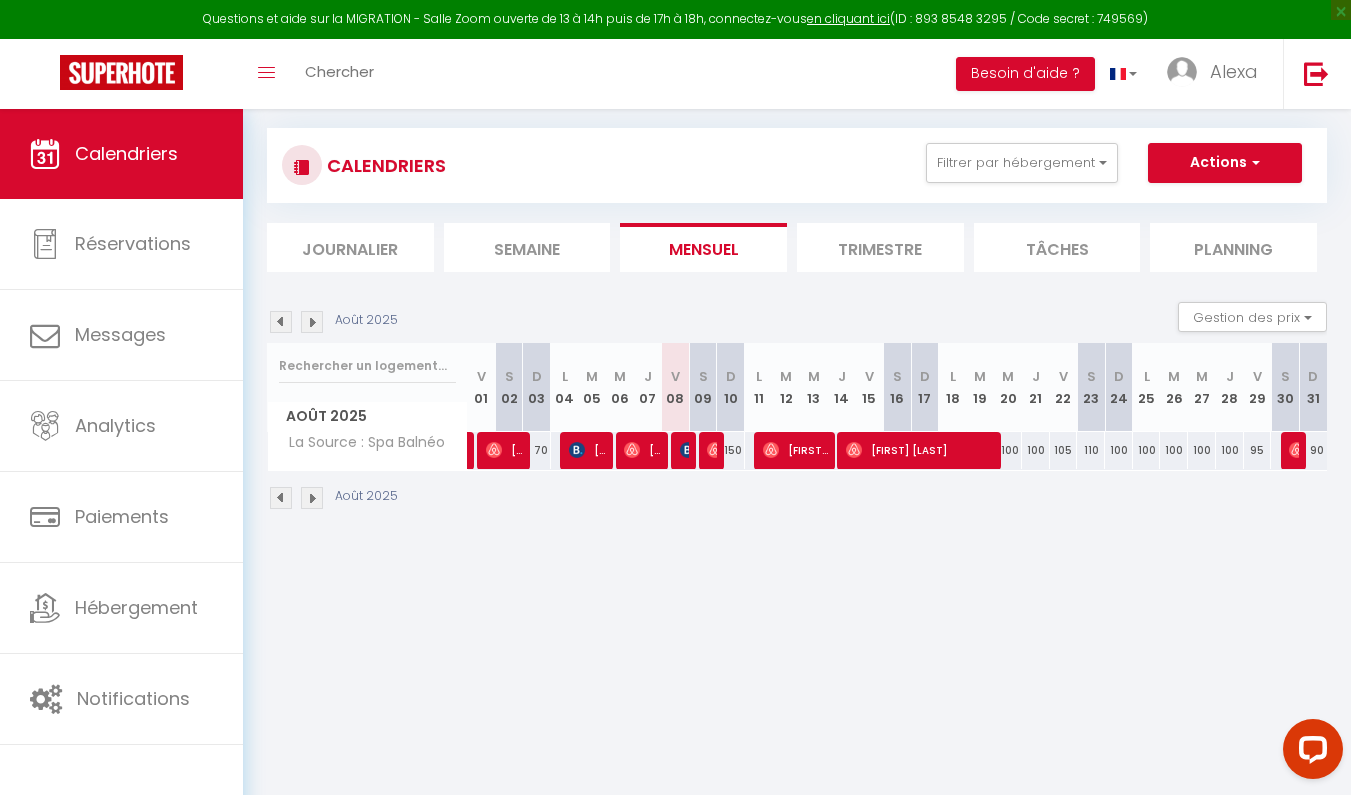 click on "95" at bounding box center [1258, 450] 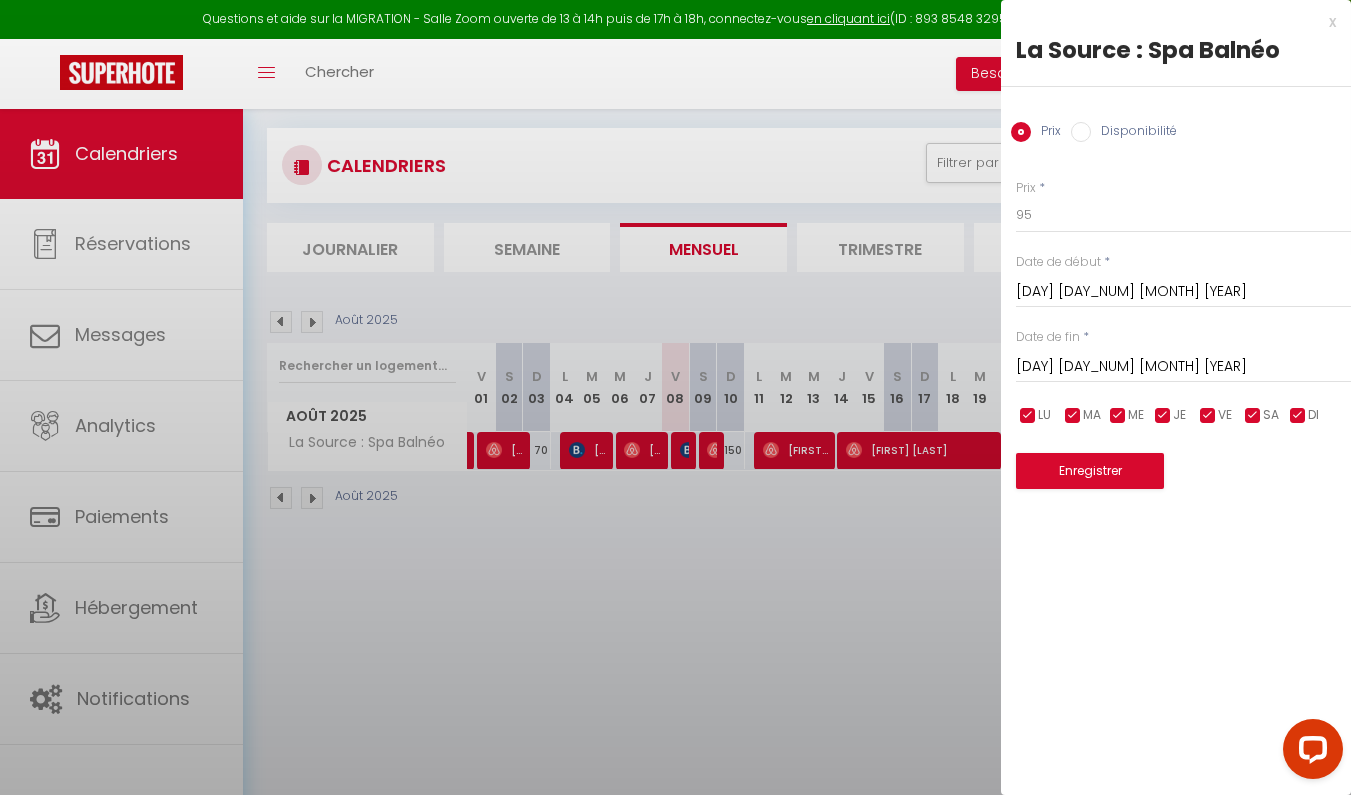 click on "Questions et aide sur la MIGRATION - Salle Zoom ouverte de 13 à 14h puis de 17h à 18h, connectez-vous  en cliquant ici  (ID : [ID] / Code secret : [CODE])   ×     Toggle navigation       Toggle Search     Toggle menubar     Chercher   BUTTON
Besoin d'aide ?
[FIRST]   Paramètres        Équipe     Résultat de la recherche   Aucun résultat     Calendriers     Réservations     Messages     Analytics      Paiements     Hébergement     Notifications                 Résultat de la recherche   Id   Appart   Voyageur    Checkin   Checkout   Nuits   Pers.   Plateforme   Statut     Résultat de la recherche   Aucun résultat
Urgent : Migration Airbnb nécessaire pour votre compte, merci de suivre ces étapes (5 min) -  https://superhote.com/migration-airbnb
×
CALENDRIERS
Filtrer par hébergement
La SOURCE spa balnéo       La Source : Spa Balnéo" at bounding box center [675, 397] 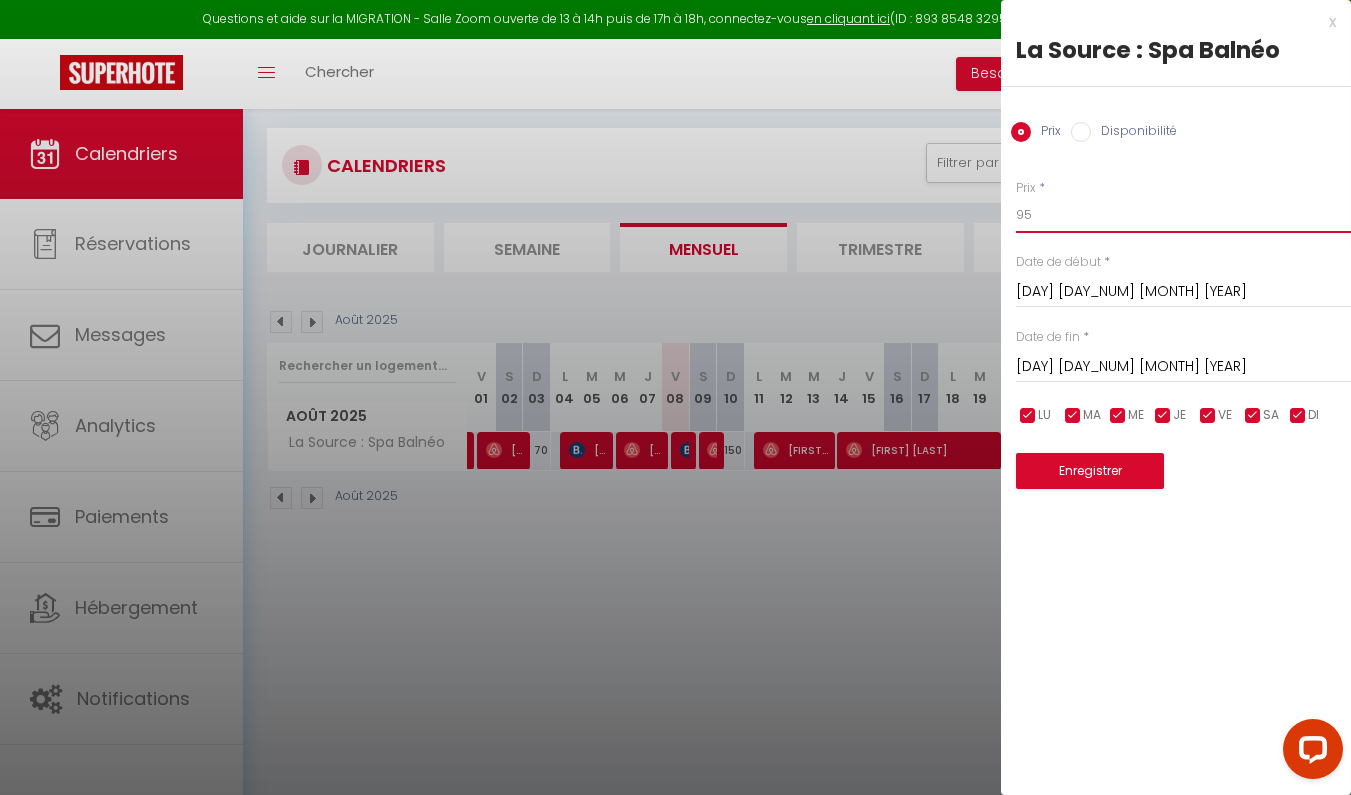 click on "95" at bounding box center (1183, 215) 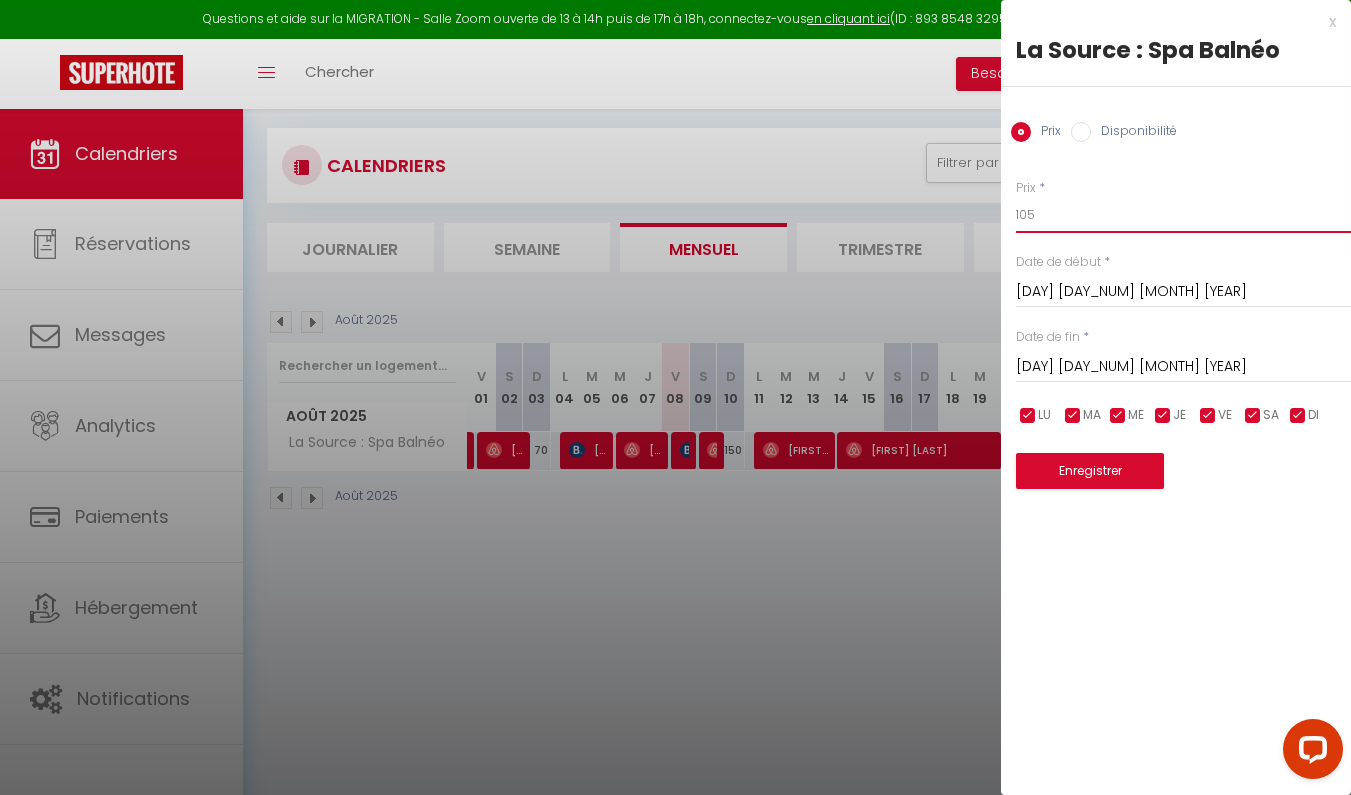type on "105" 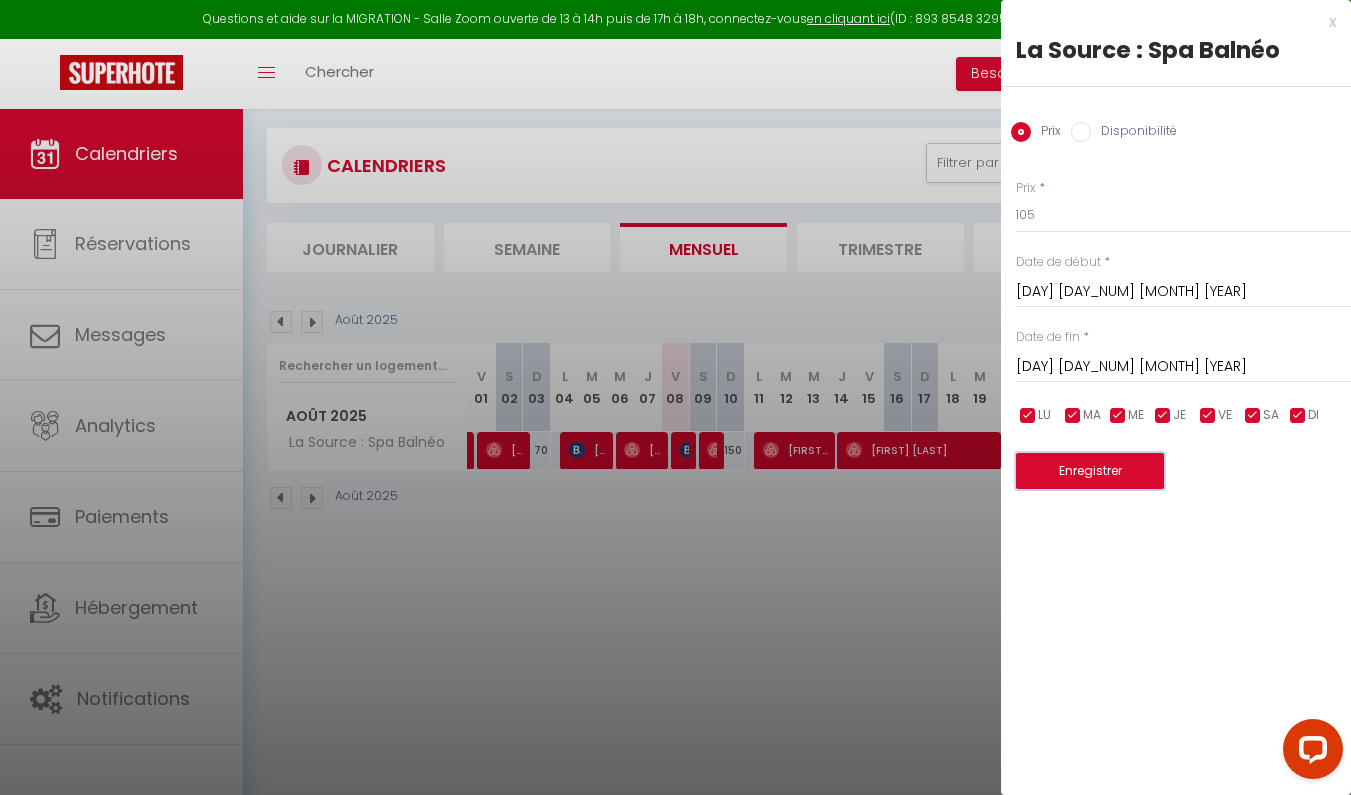 click on "Enregistrer" at bounding box center (1090, 471) 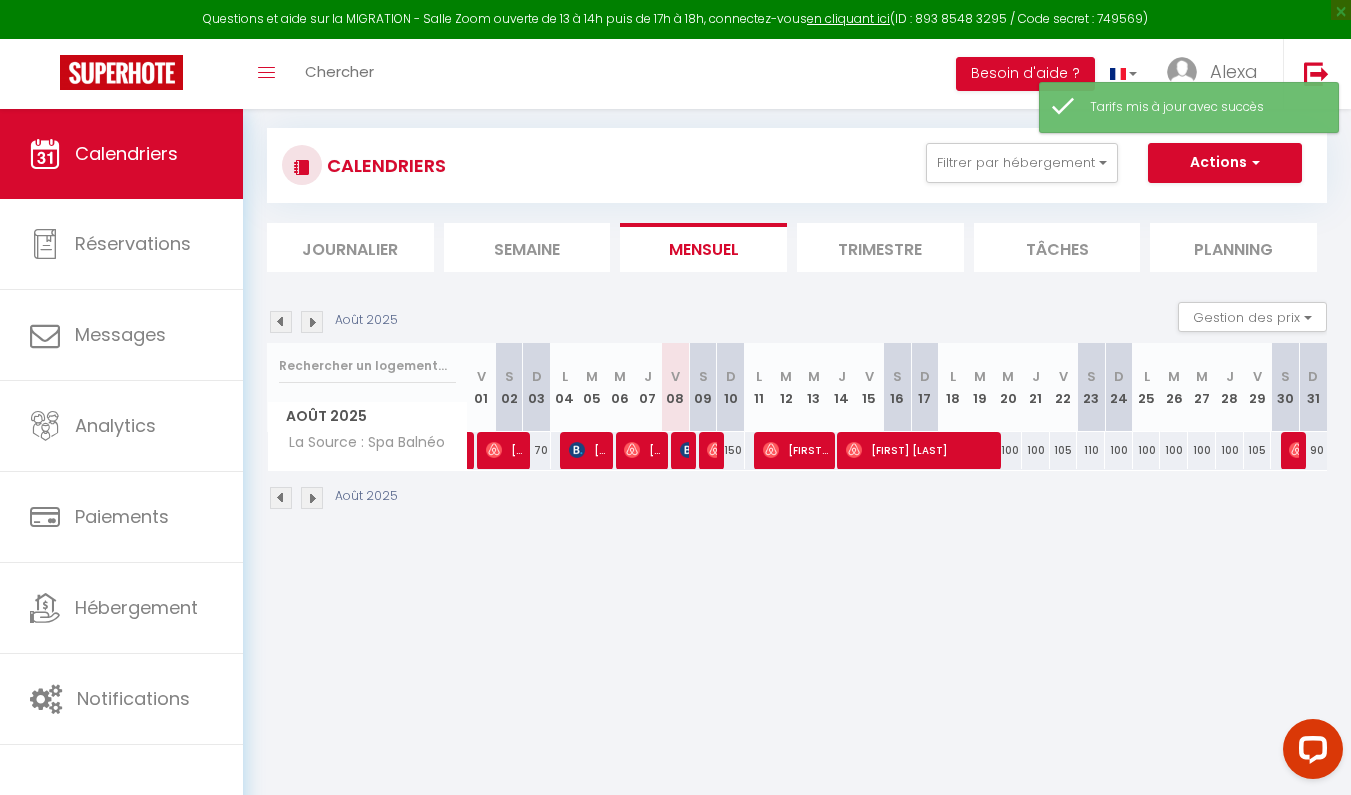 click on "90" at bounding box center (1313, 450) 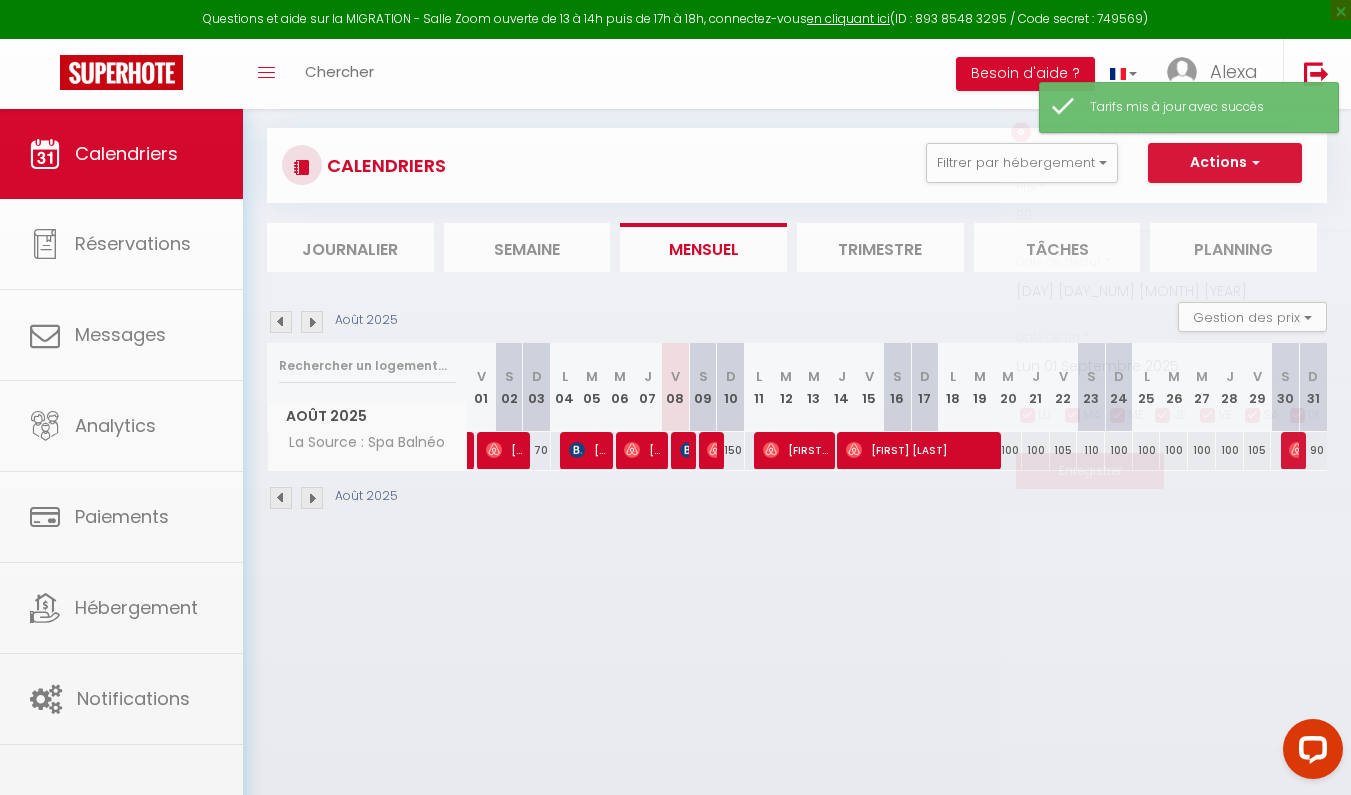 click at bounding box center (675, 397) 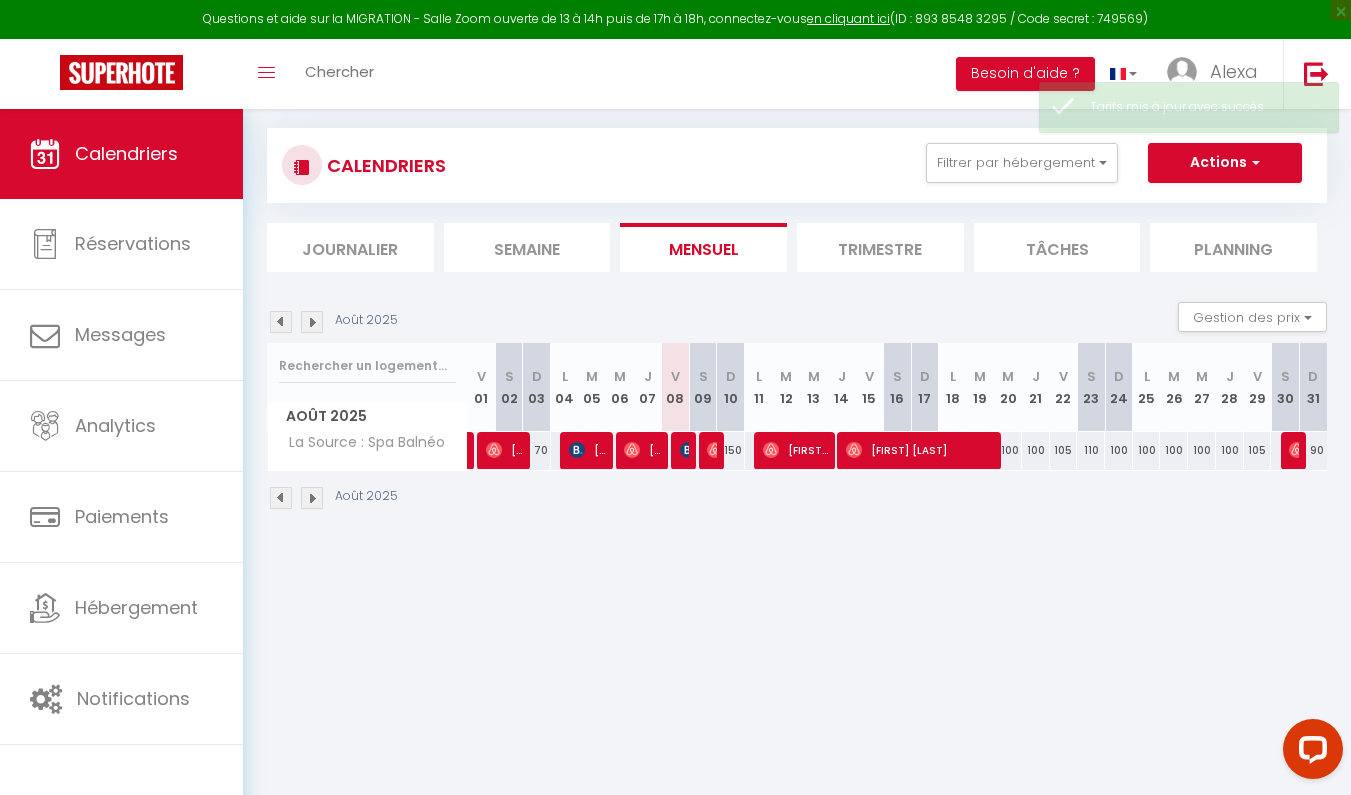 click on "90" at bounding box center (1313, 450) 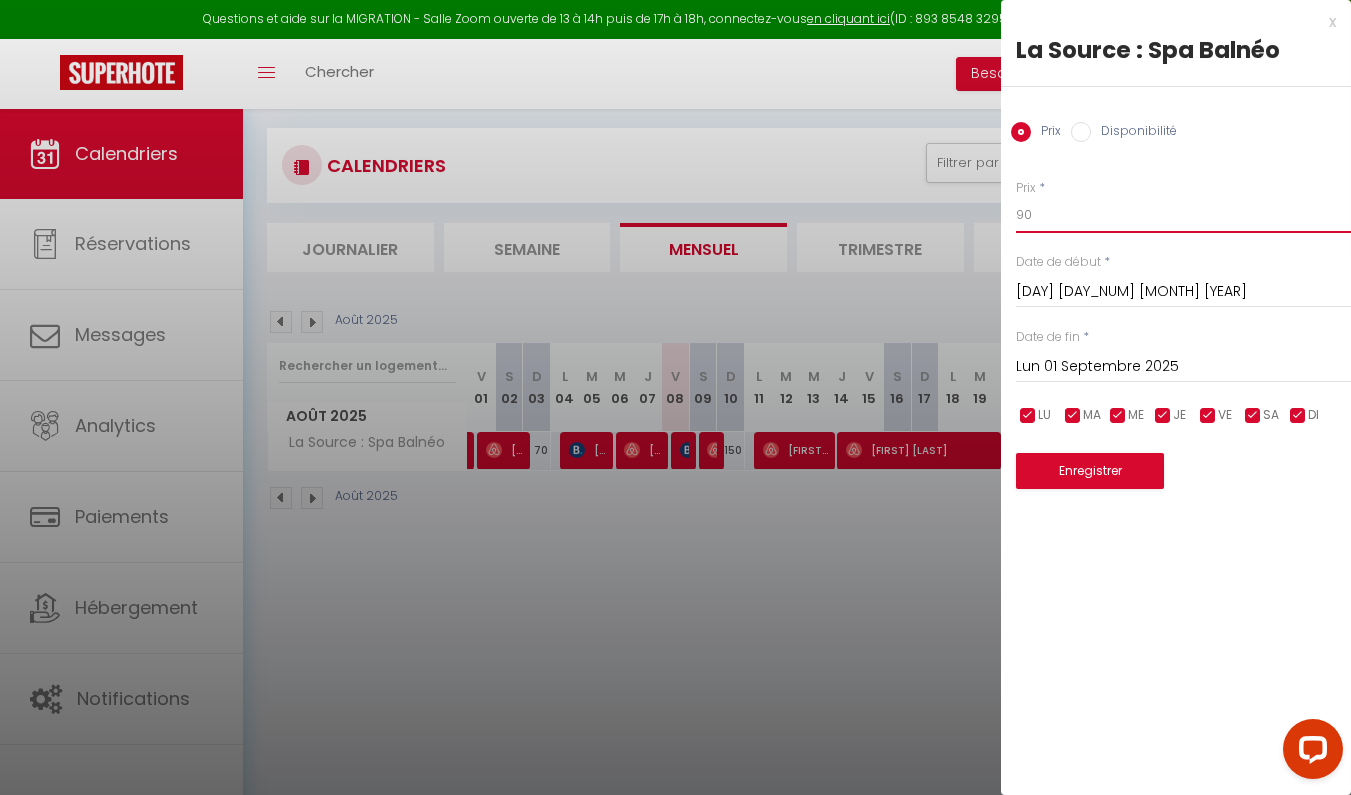 click on "90" at bounding box center [1183, 215] 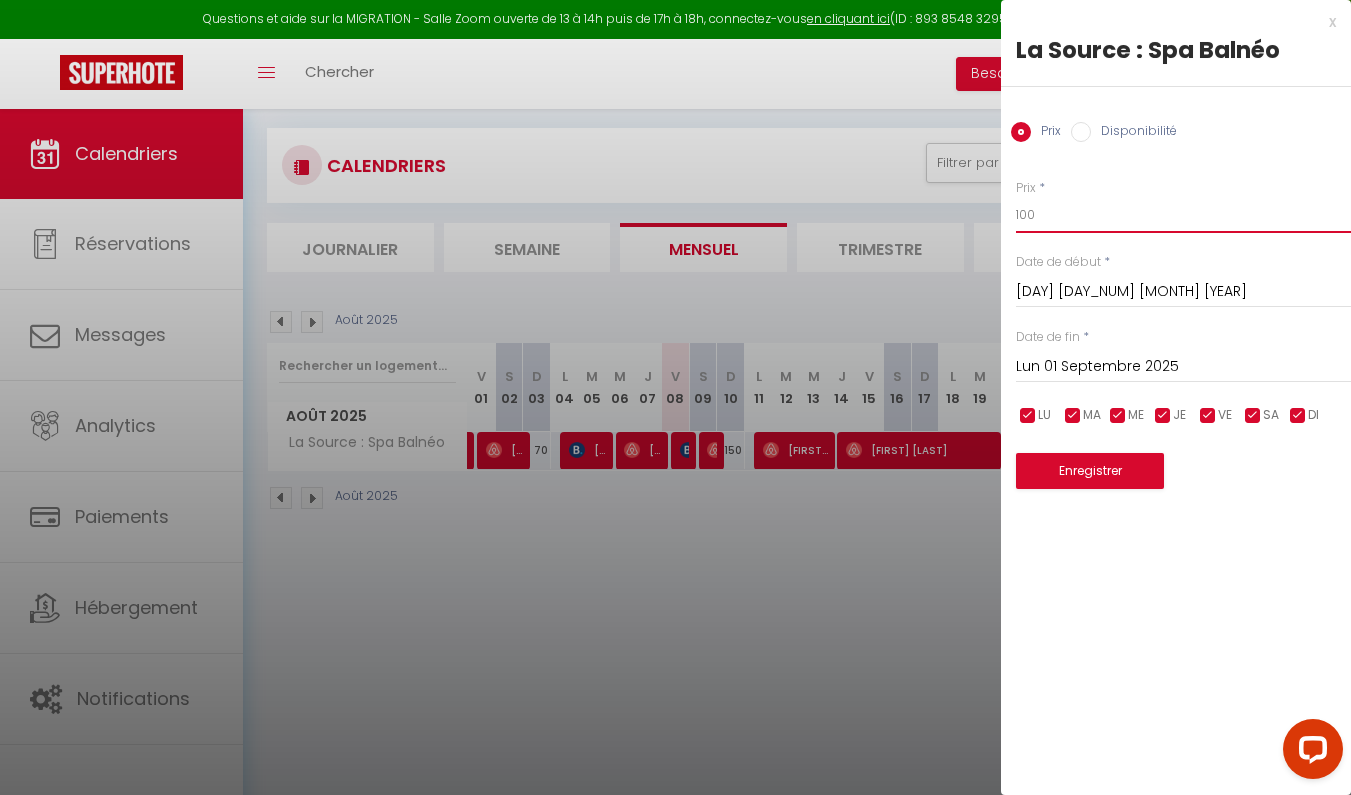 type on "100" 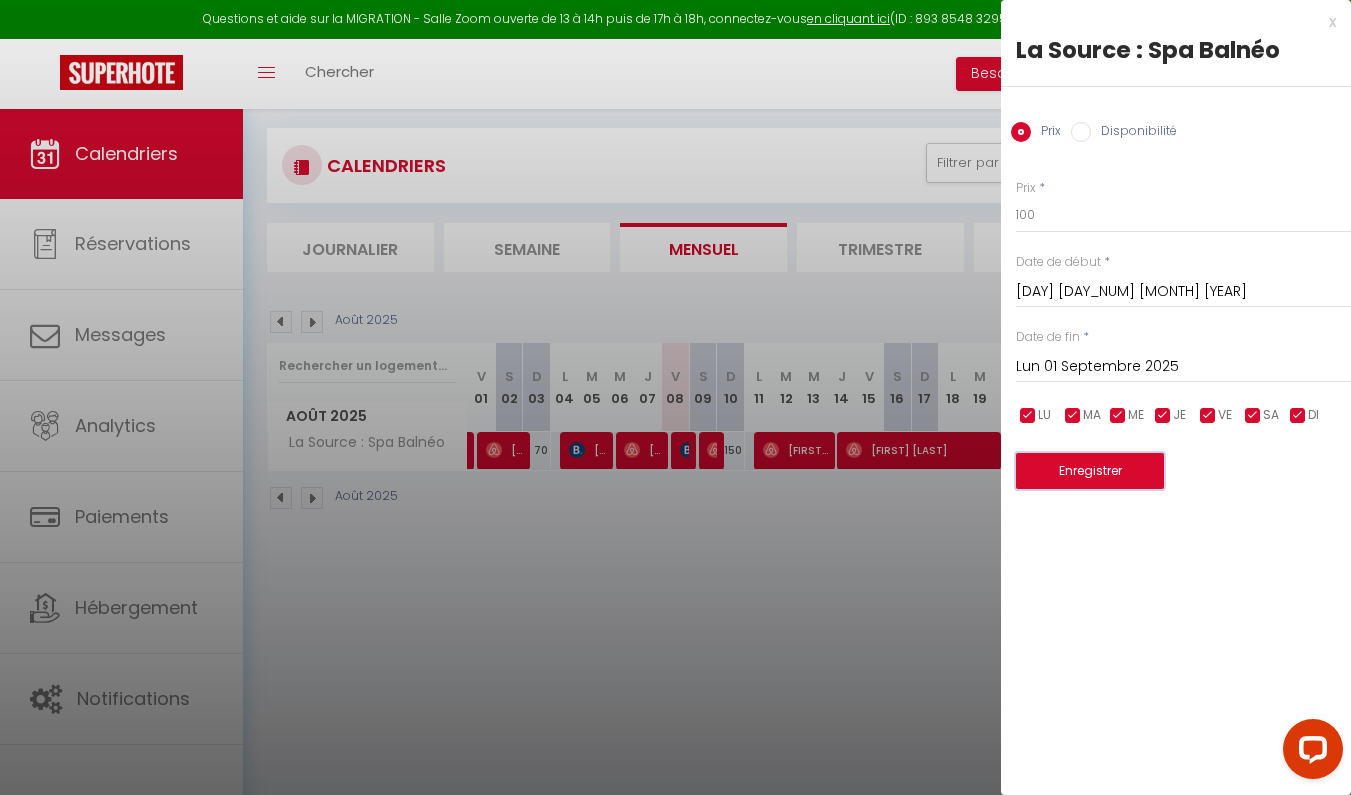 click on "Enregistrer" at bounding box center (1090, 471) 